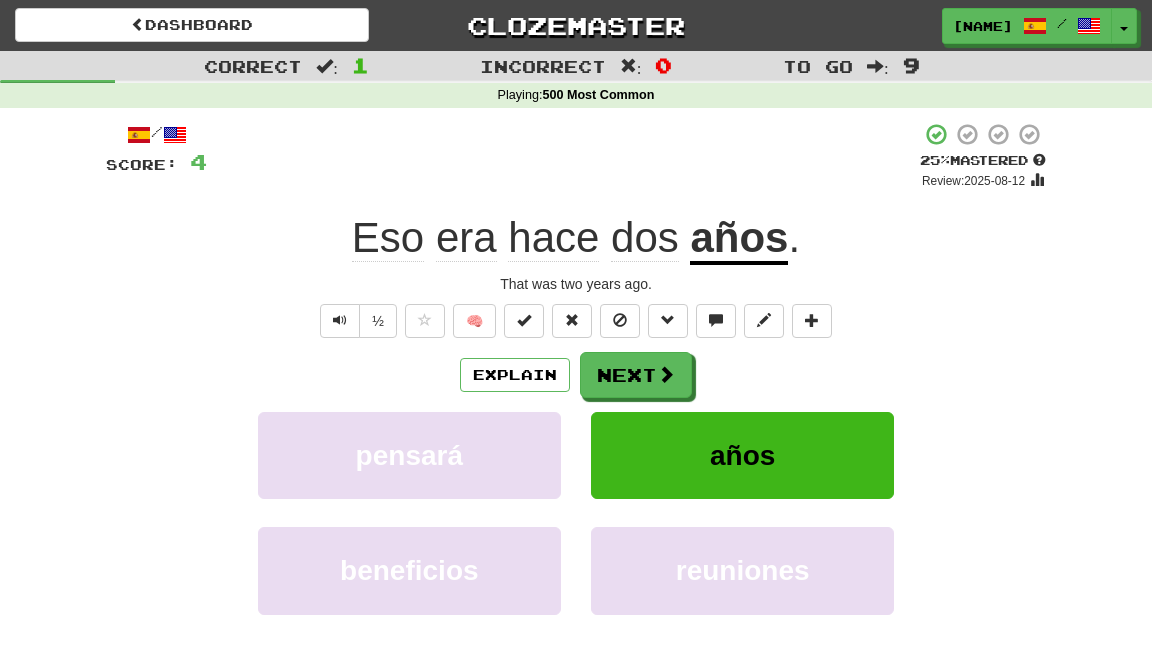 scroll, scrollTop: 0, scrollLeft: 0, axis: both 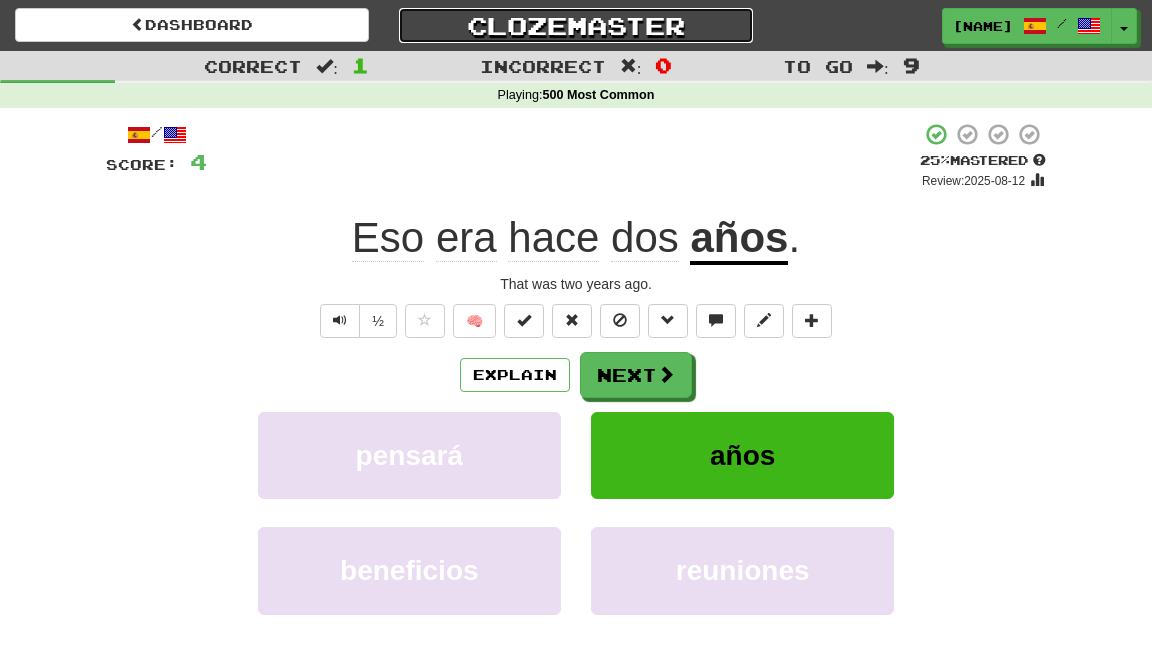 click on "Clozemaster" at bounding box center (576, 25) 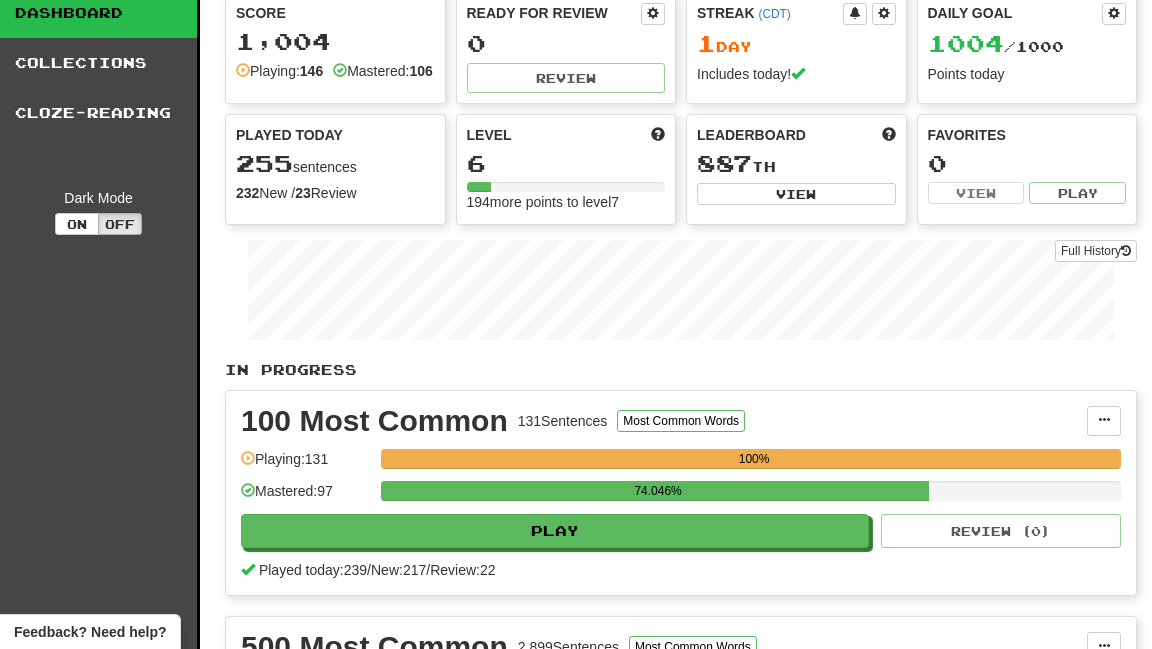 scroll, scrollTop: 0, scrollLeft: 0, axis: both 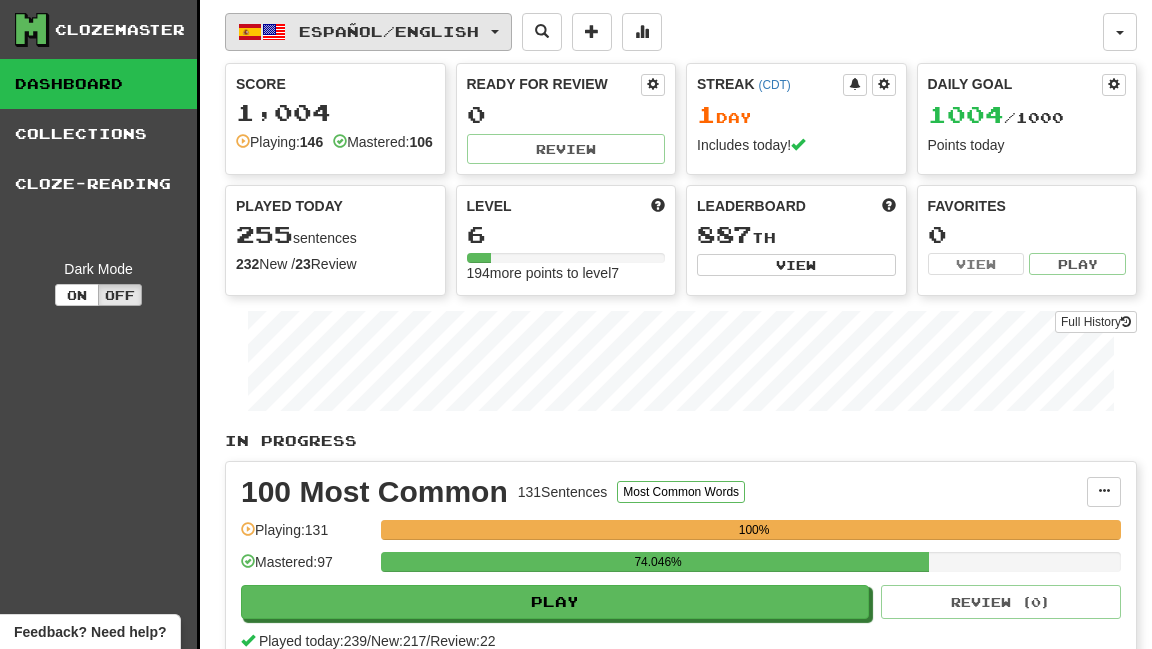 click on "Español  /  English" at bounding box center (368, 32) 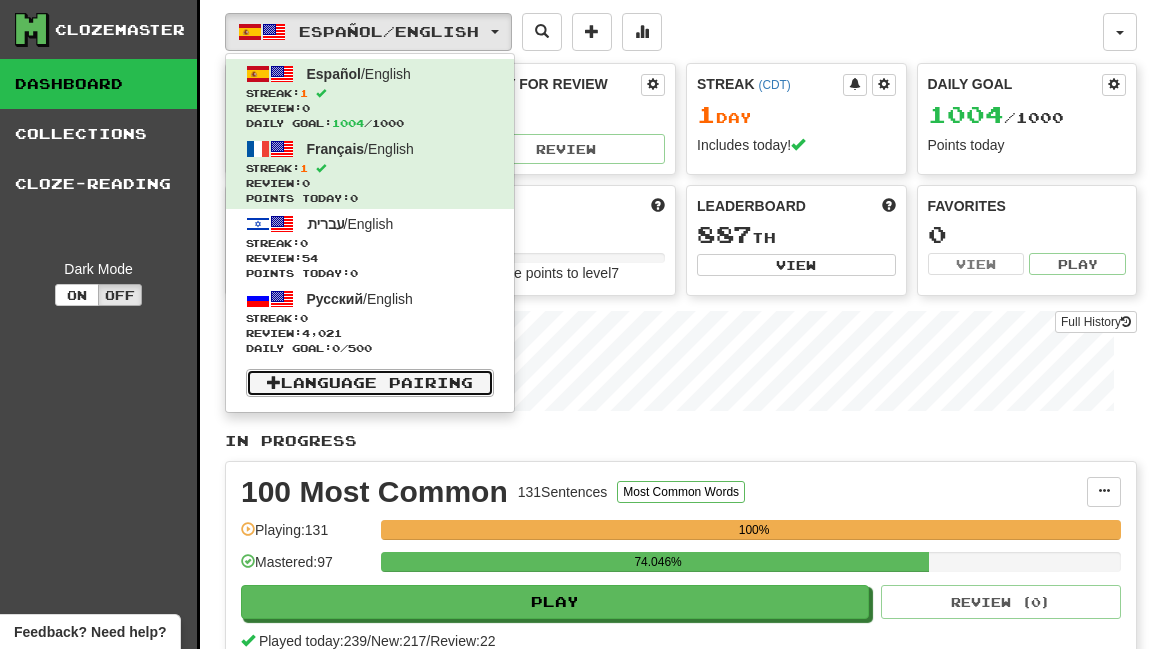 click on "Language Pairing" at bounding box center (370, 383) 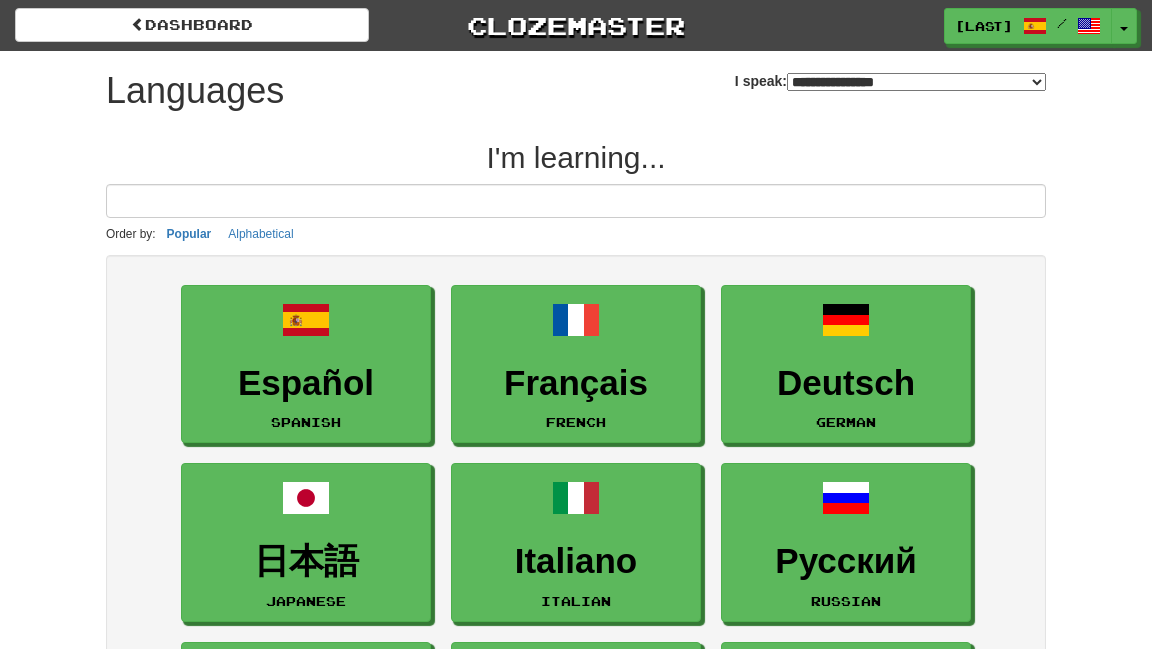 select on "*******" 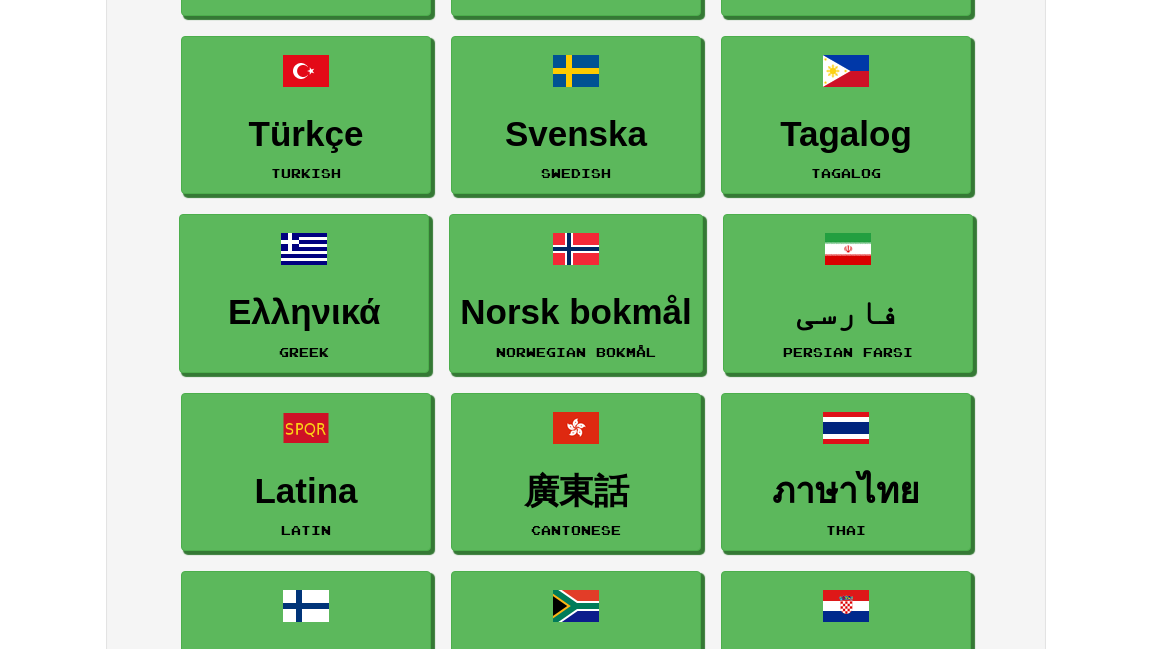 scroll, scrollTop: 968, scrollLeft: 0, axis: vertical 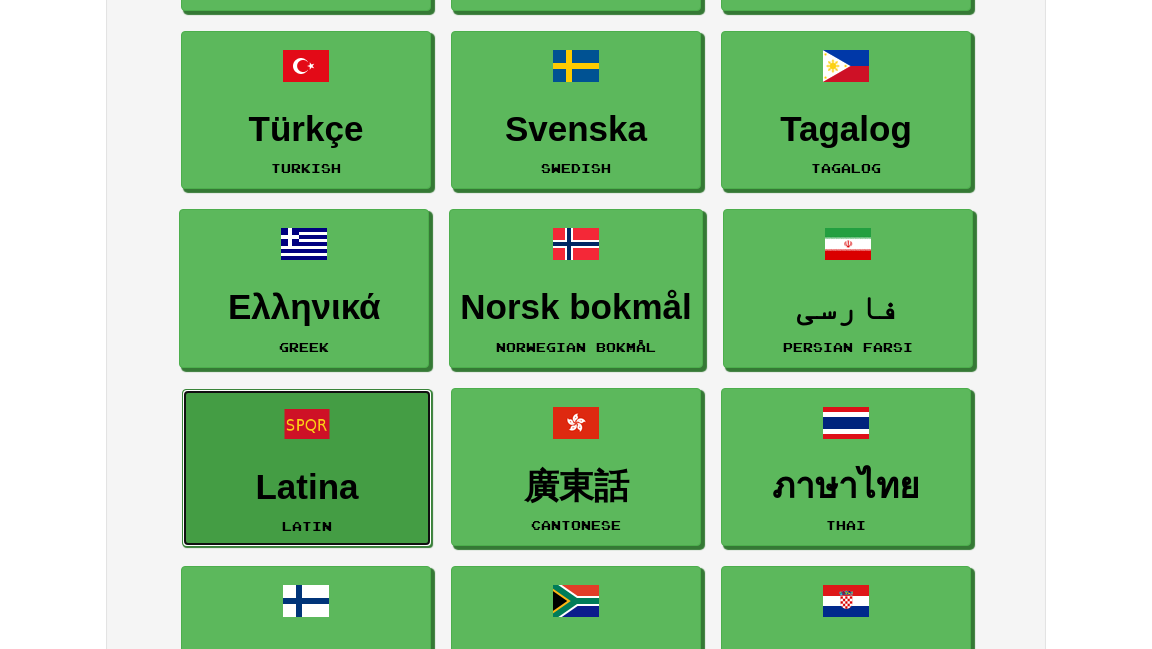 click on "Latina Latin" at bounding box center (307, 468) 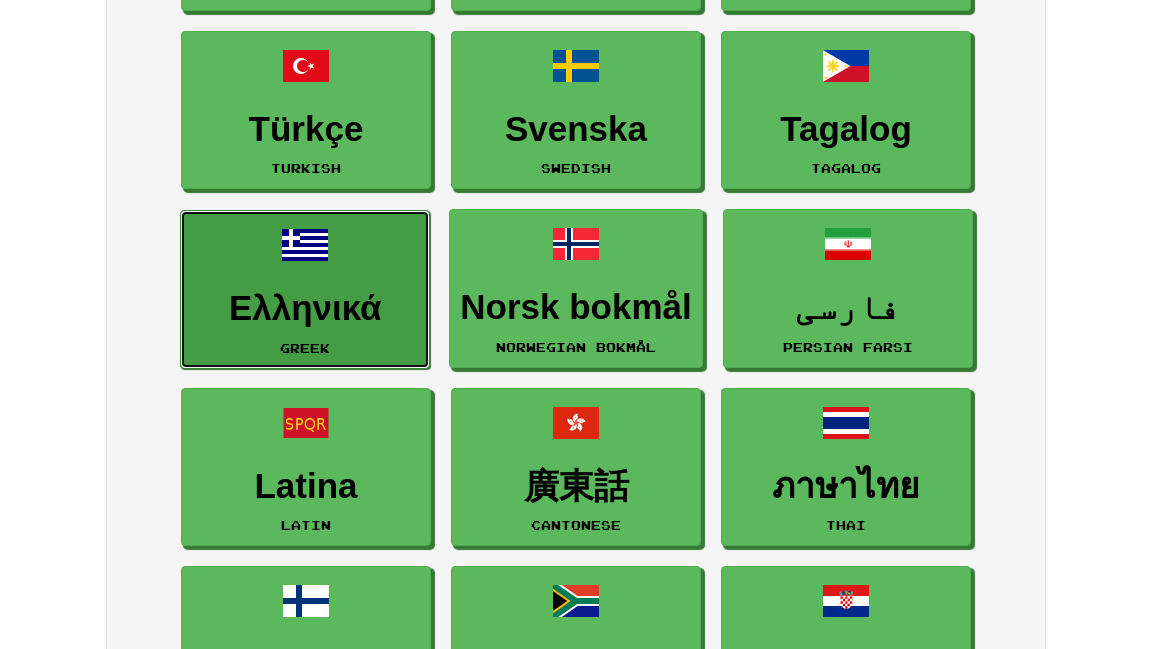 click on "Ελληνικά" at bounding box center [305, 308] 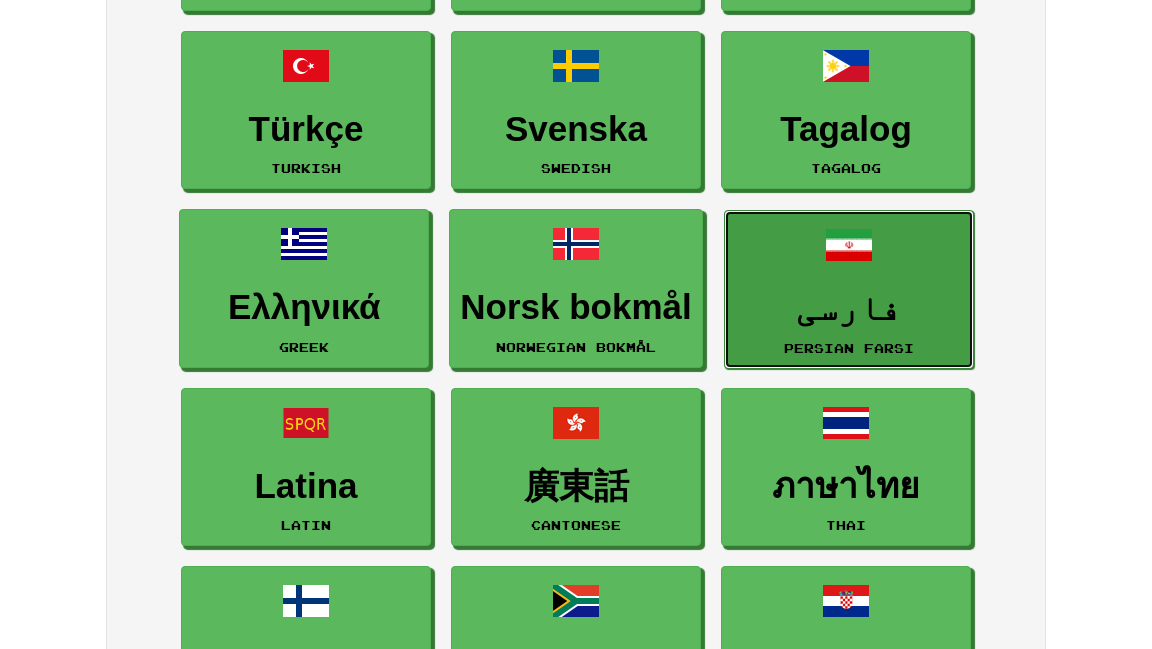click on "فارسی" at bounding box center [849, 308] 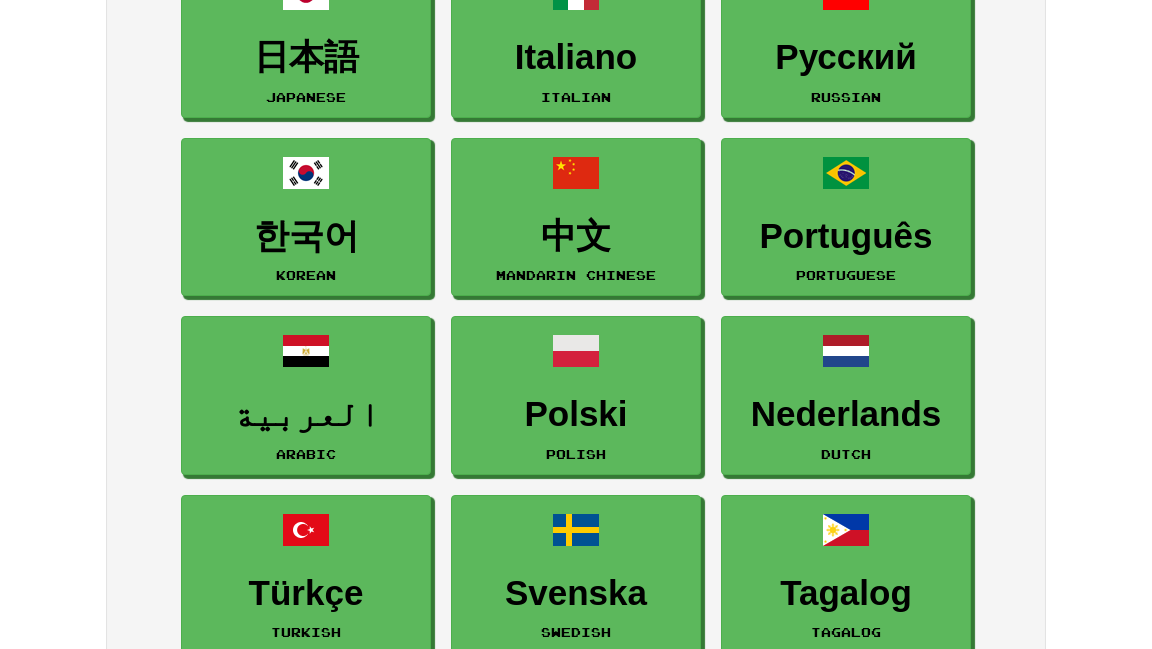 scroll, scrollTop: 506, scrollLeft: 0, axis: vertical 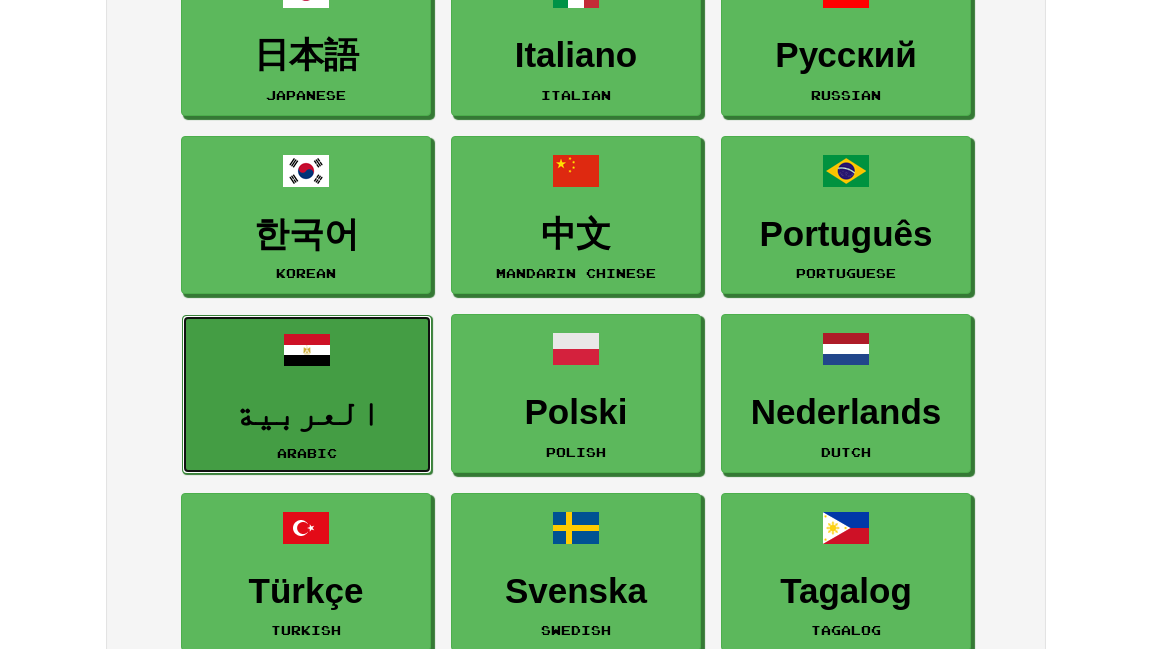 click on "العربية" at bounding box center (307, 413) 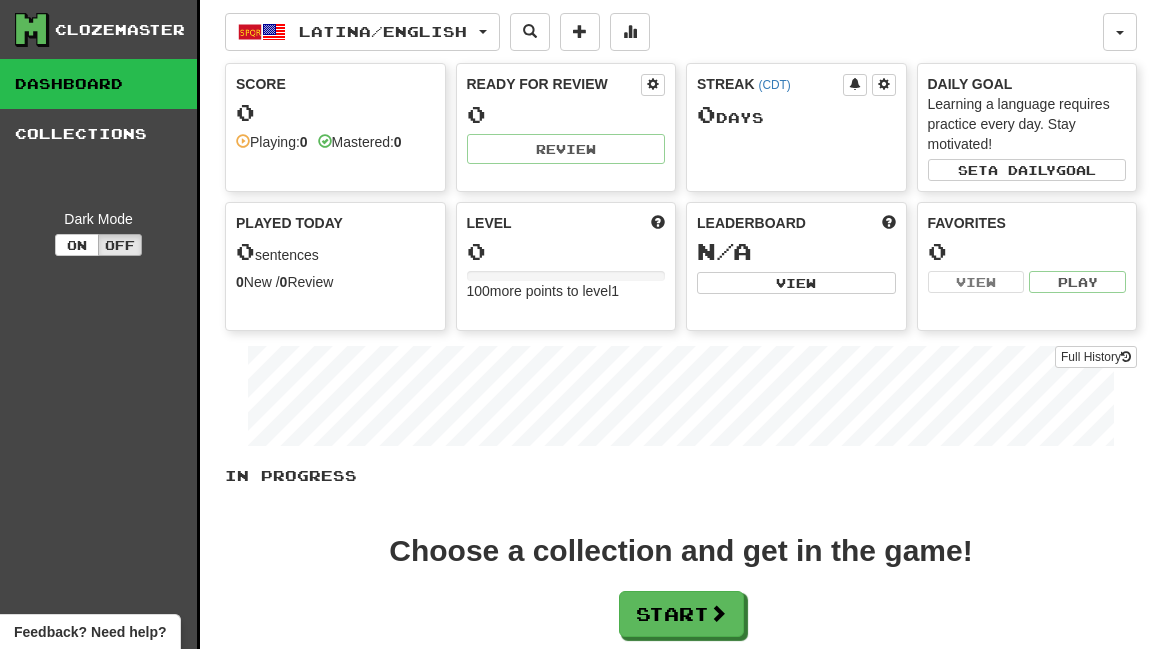 scroll, scrollTop: 0, scrollLeft: 0, axis: both 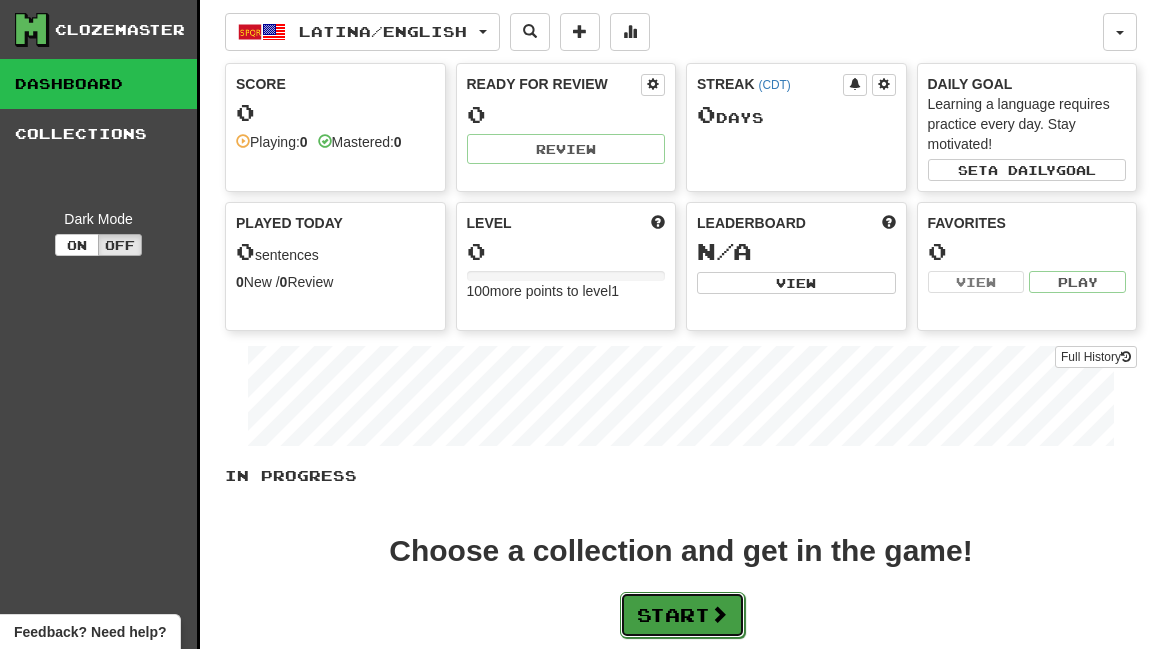 click on "Start" at bounding box center [682, 615] 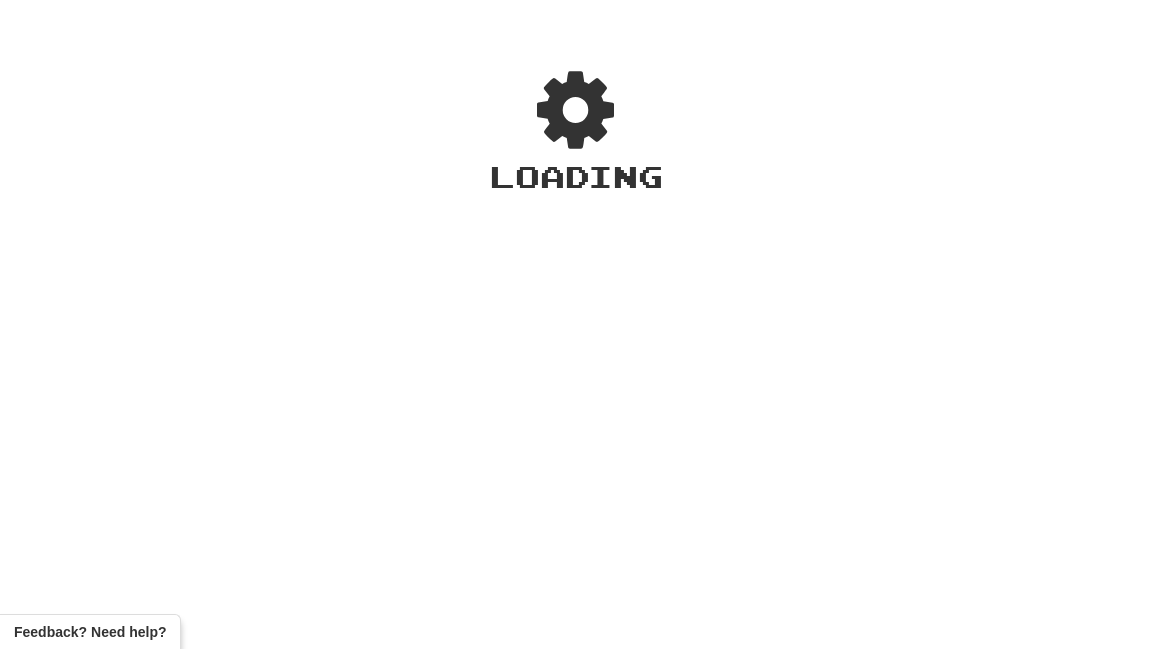 scroll, scrollTop: 0, scrollLeft: 0, axis: both 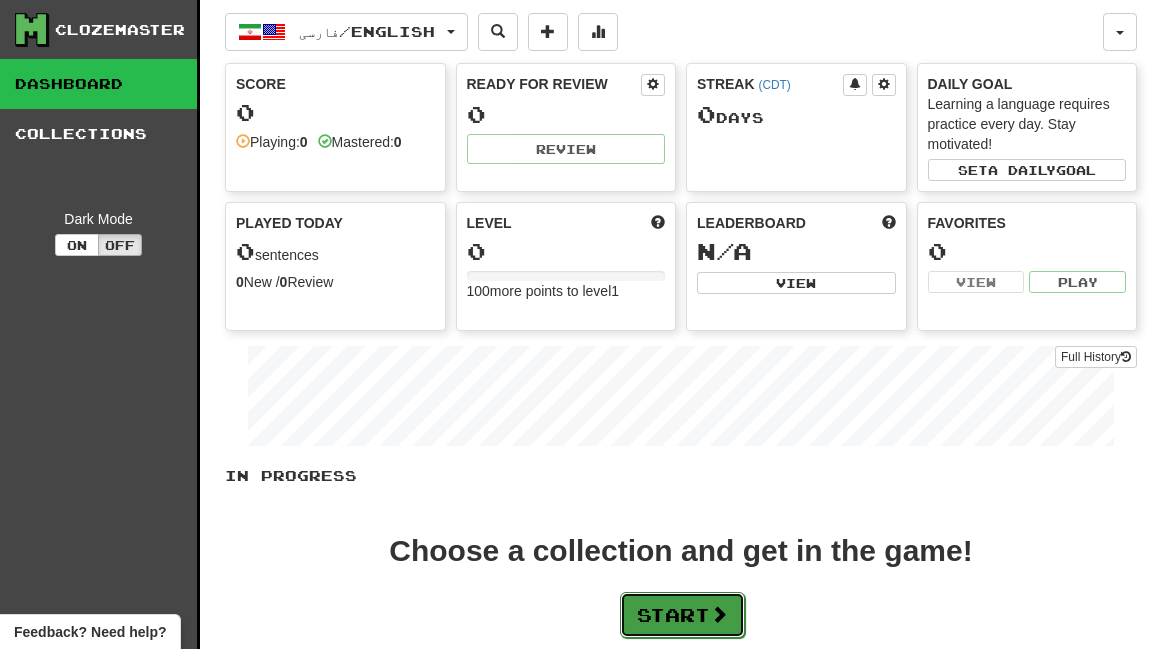 click on "Start" at bounding box center (682, 615) 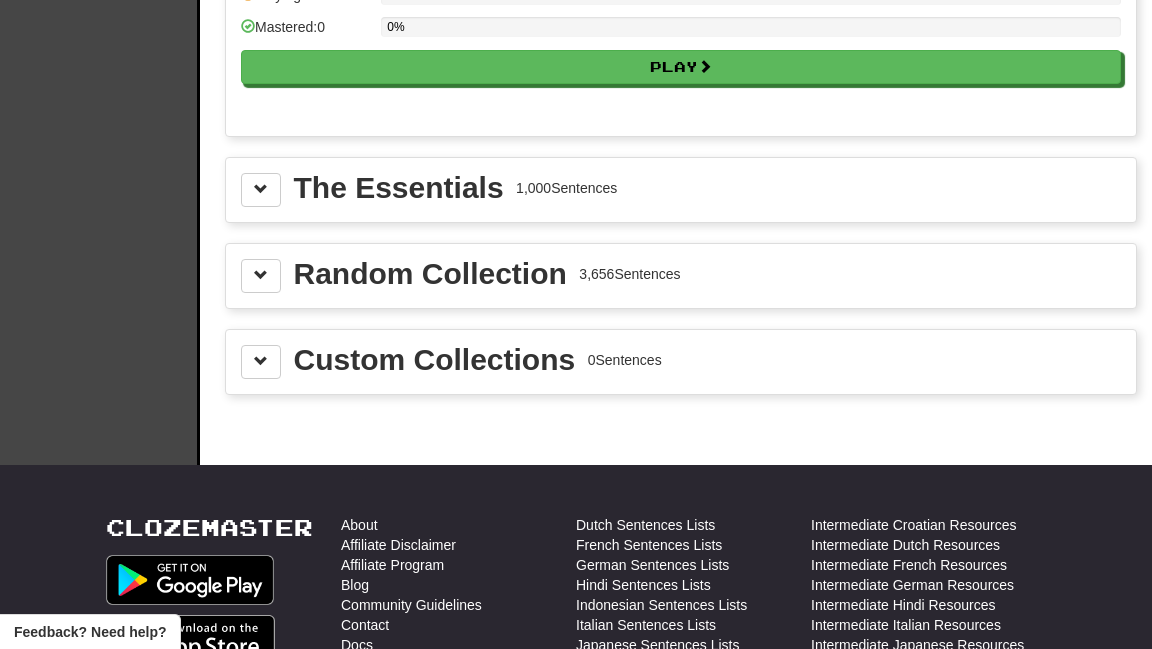 scroll, scrollTop: 1908, scrollLeft: 0, axis: vertical 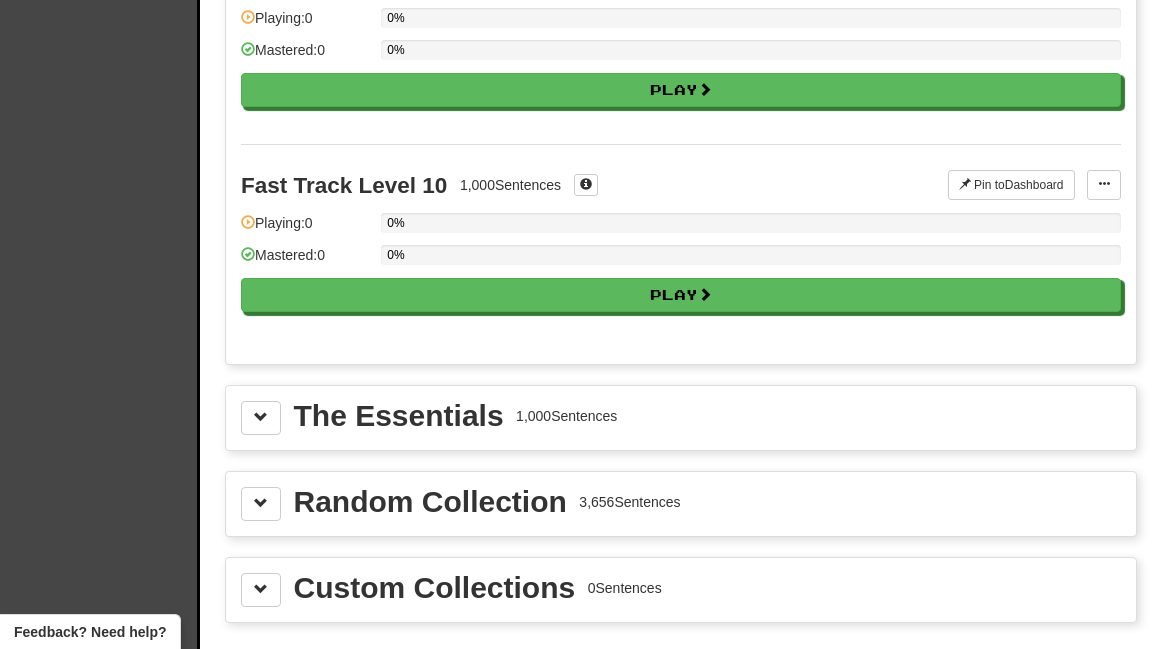 click on "The Essentials 1,000  Sentences" at bounding box center (681, 418) 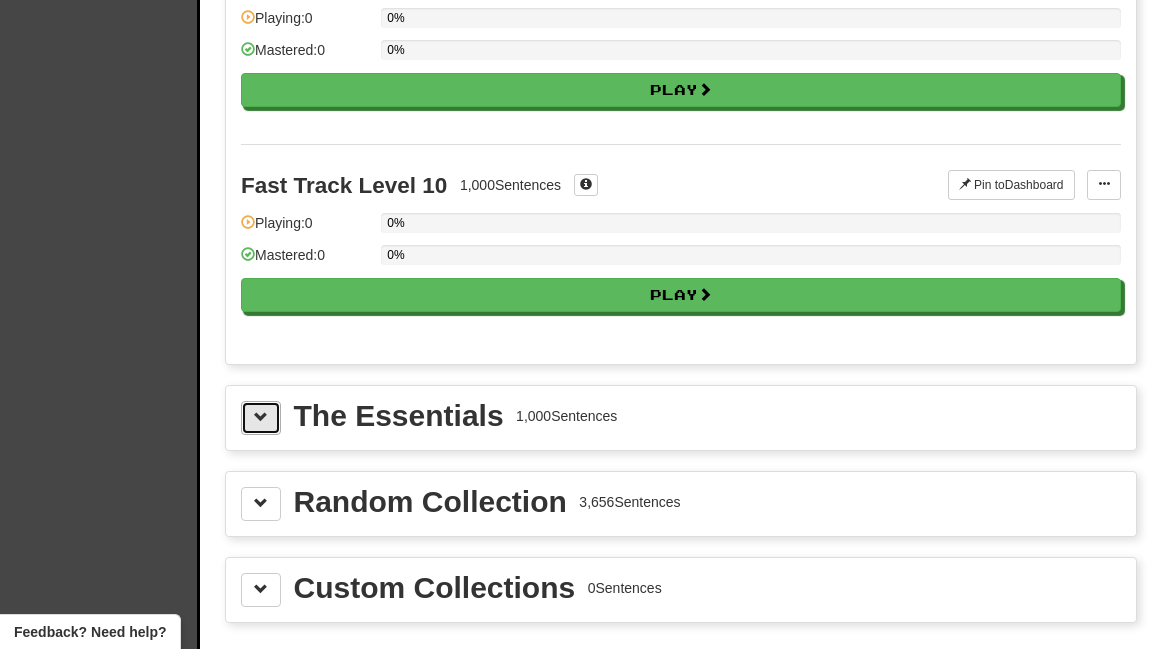 click at bounding box center (261, 417) 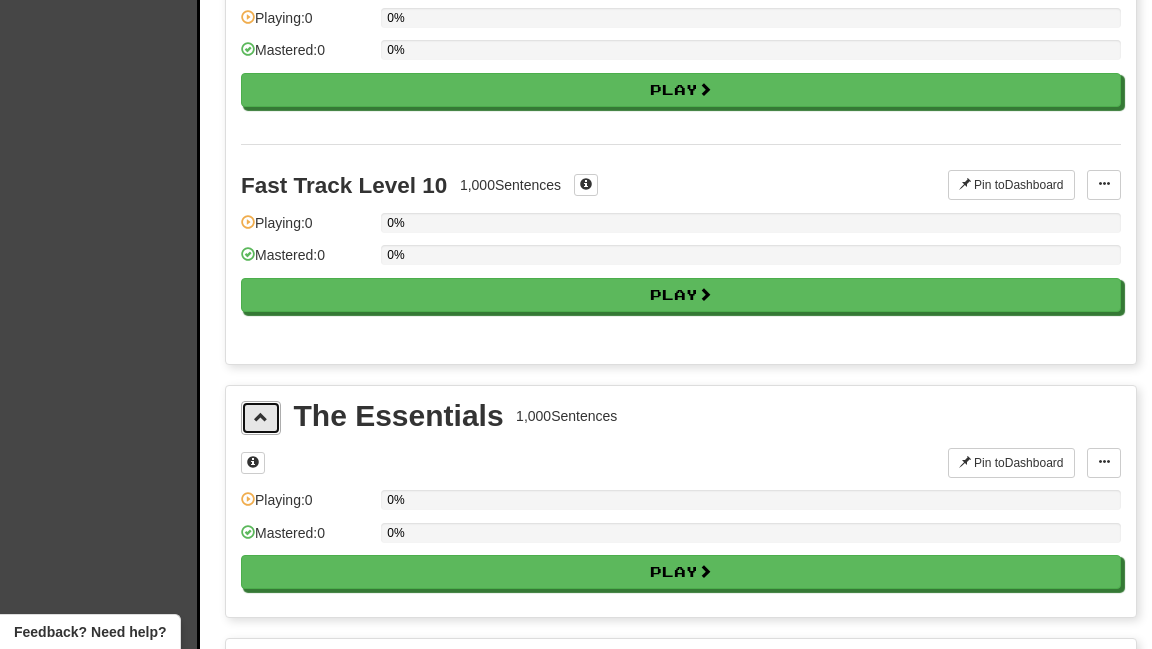 scroll, scrollTop: 2084, scrollLeft: 0, axis: vertical 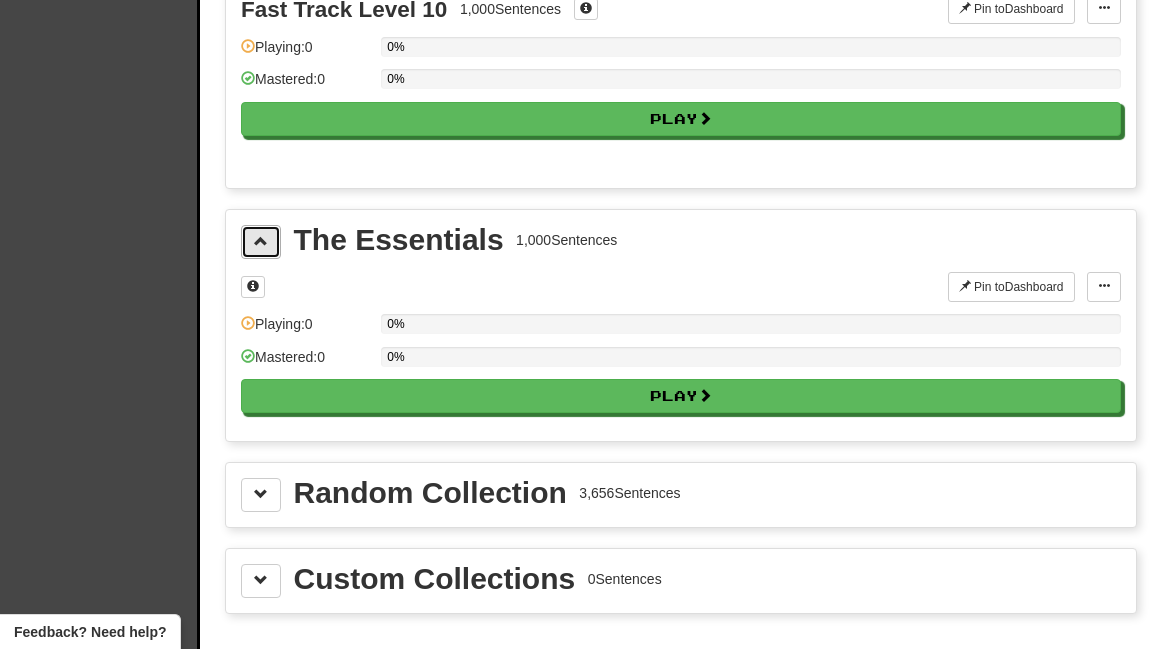 click at bounding box center [261, 242] 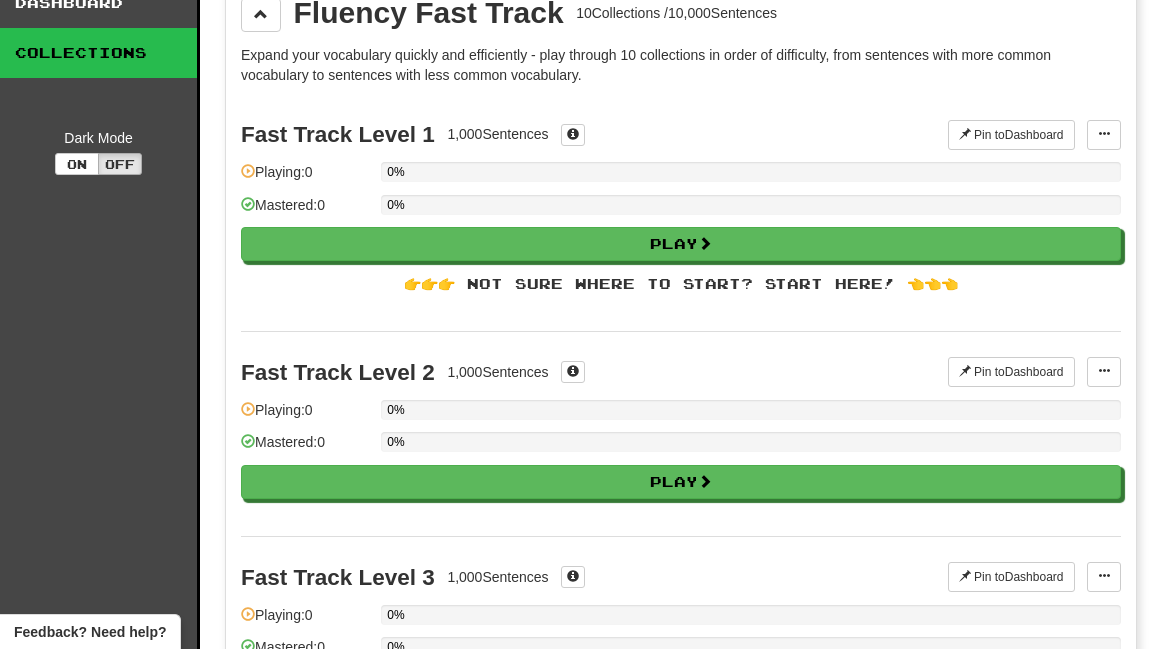 scroll, scrollTop: 0, scrollLeft: 0, axis: both 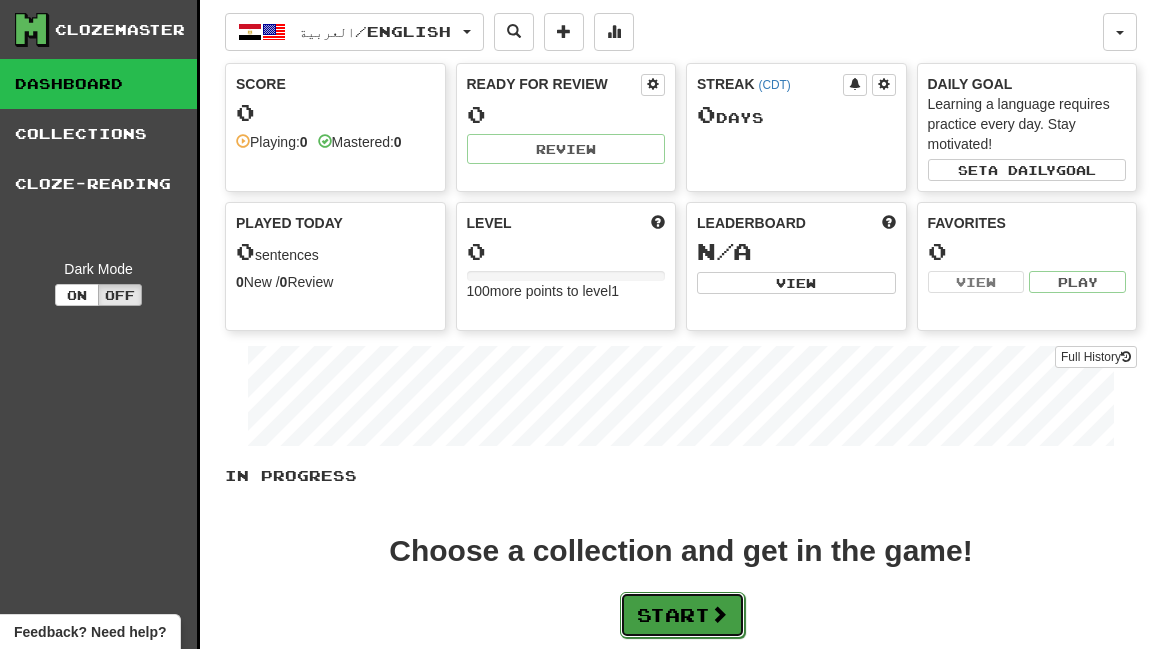 click on "Start" at bounding box center [682, 615] 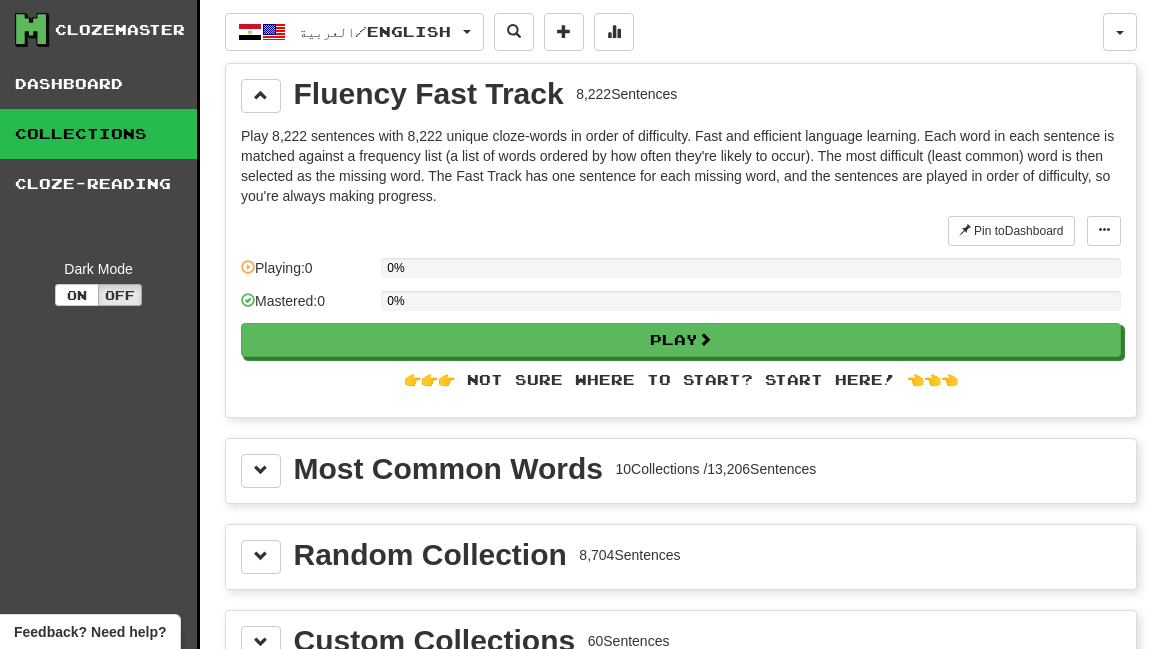 scroll, scrollTop: 362, scrollLeft: 0, axis: vertical 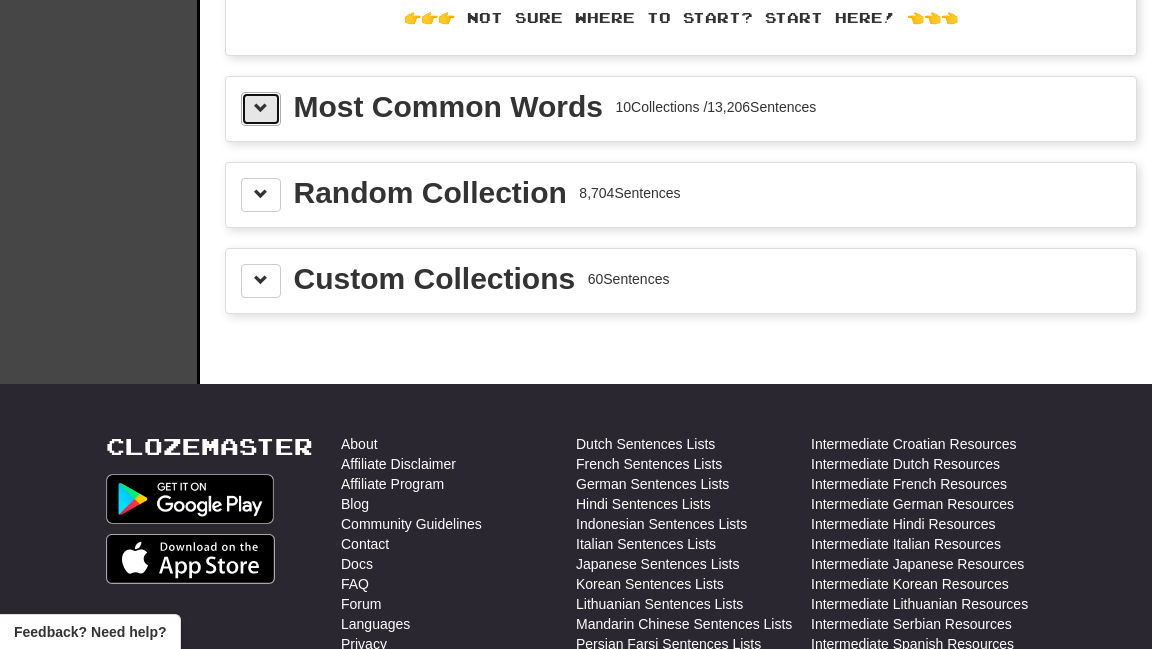 click at bounding box center (261, 109) 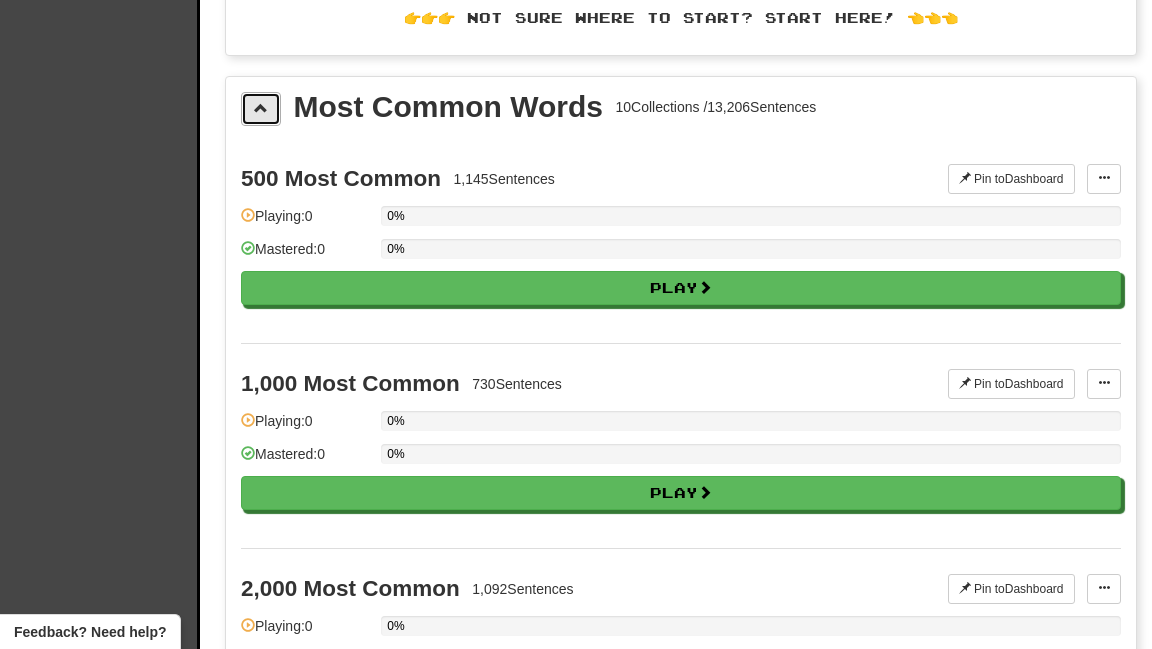 click at bounding box center [261, 109] 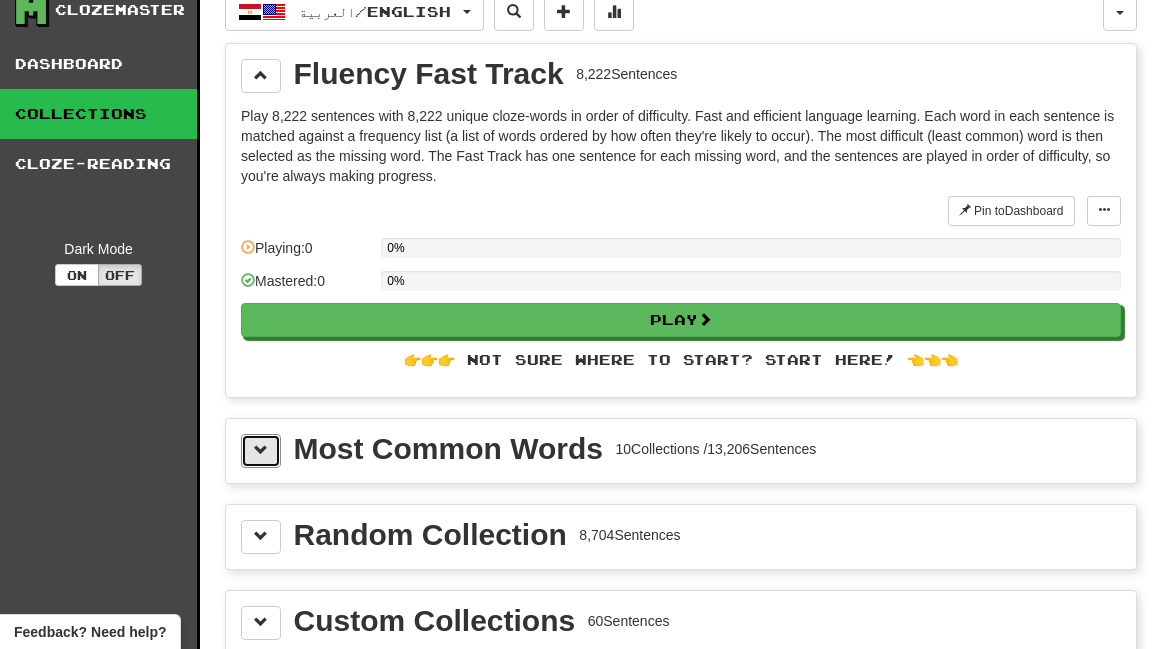 scroll, scrollTop: 0, scrollLeft: 0, axis: both 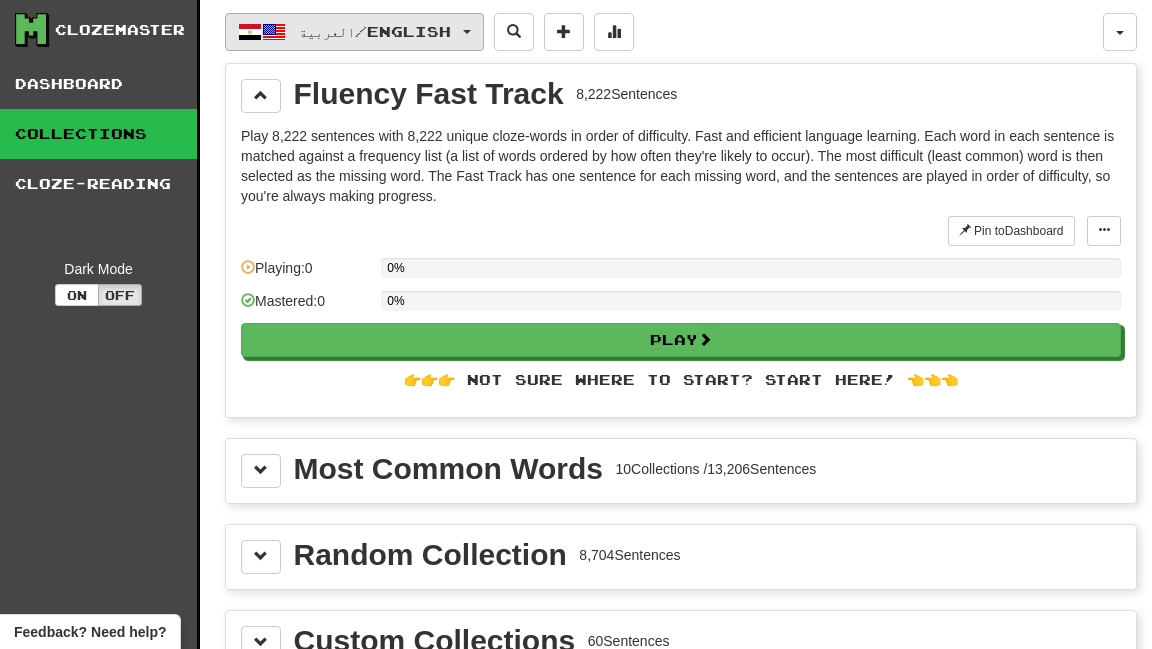 click on "العربية  /  English" at bounding box center [354, 32] 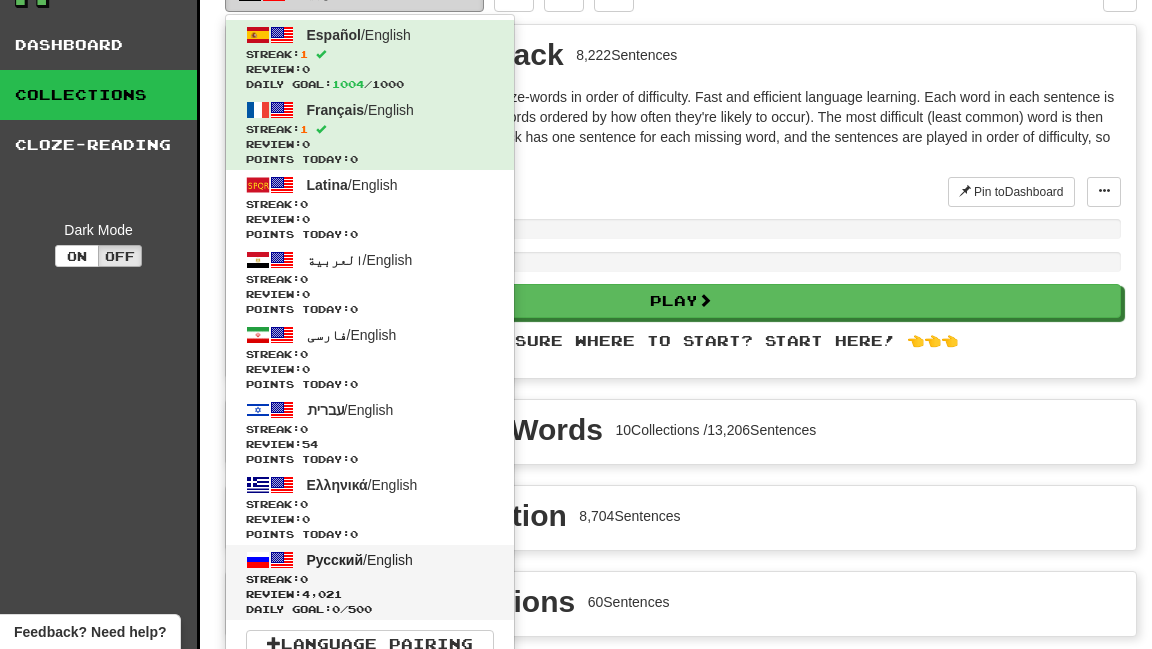 scroll, scrollTop: 0, scrollLeft: 0, axis: both 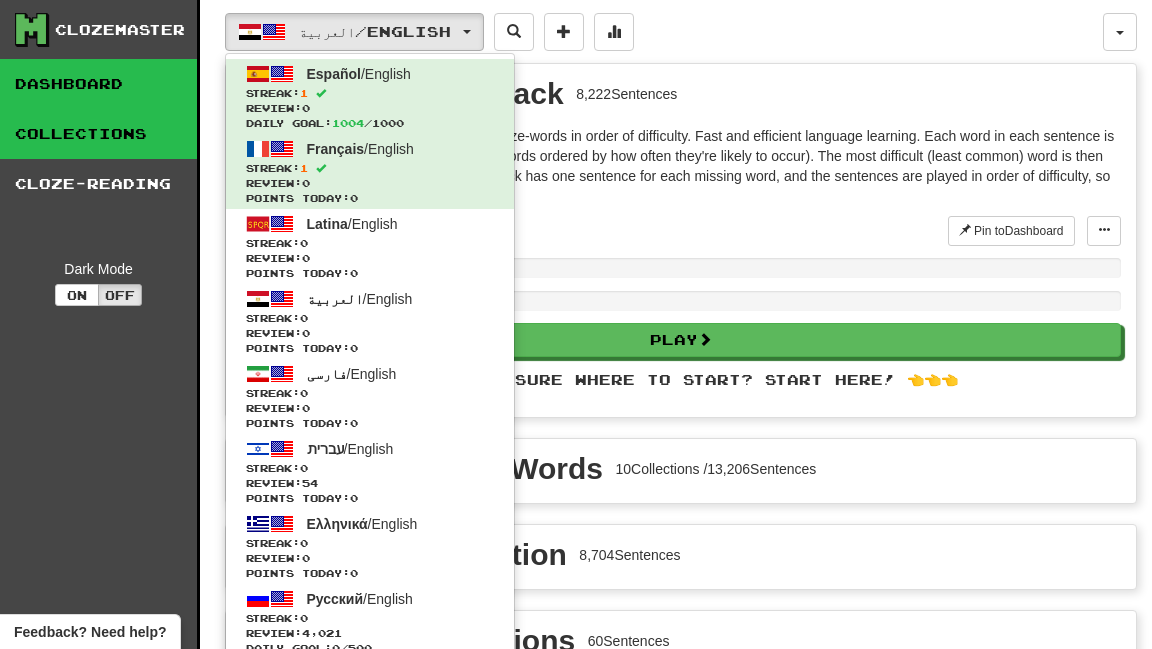 click on "Dashboard" at bounding box center (98, 84) 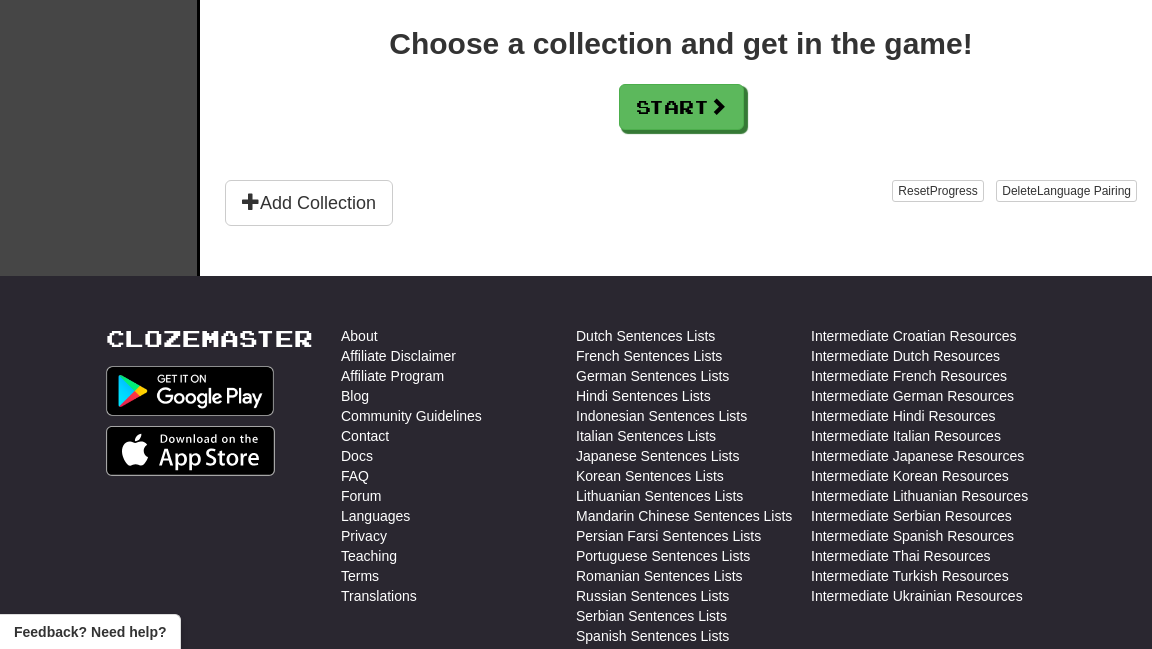 scroll, scrollTop: 500, scrollLeft: 0, axis: vertical 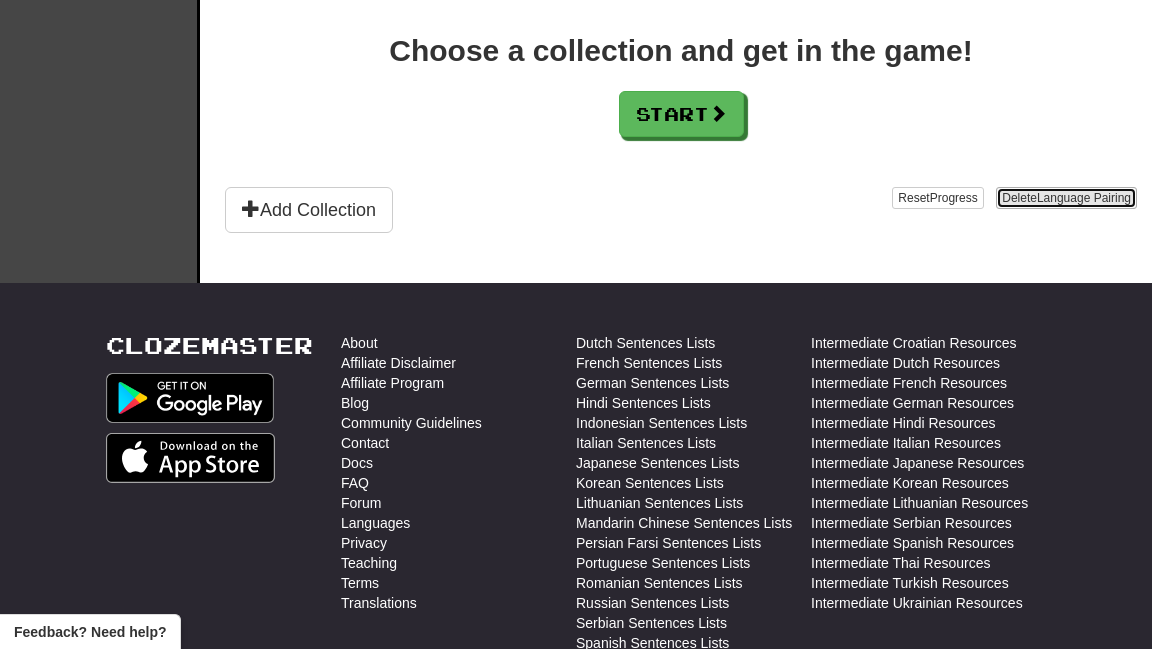 click on "Language Pairing" at bounding box center (1084, 198) 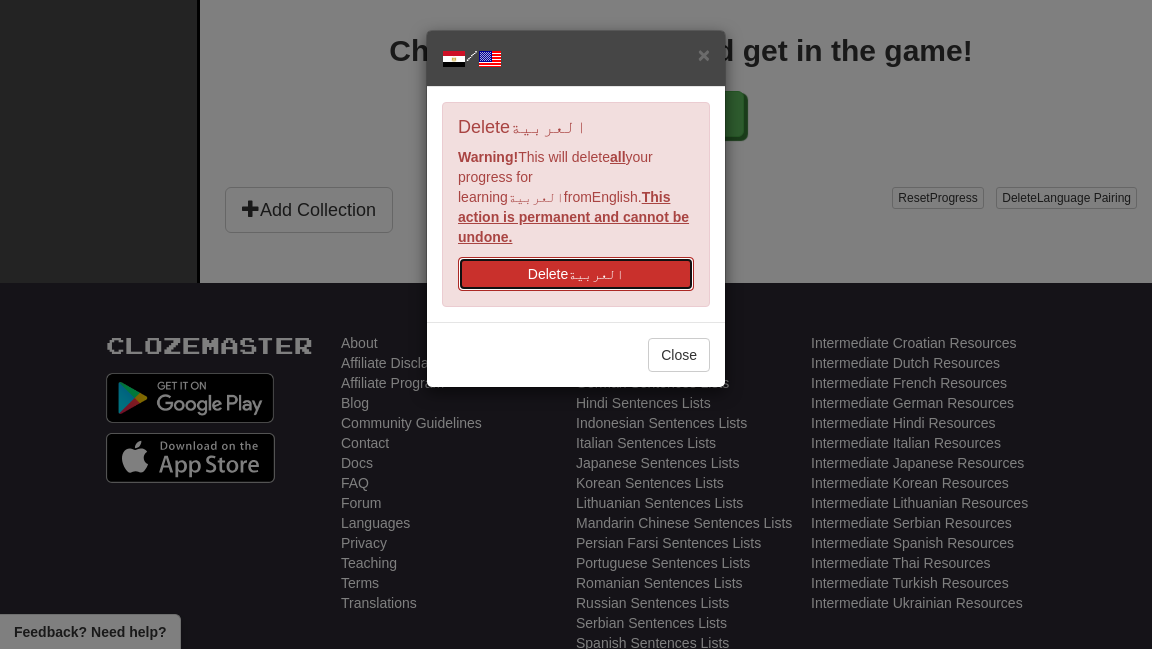 click on "Delete  العربية" at bounding box center (576, 274) 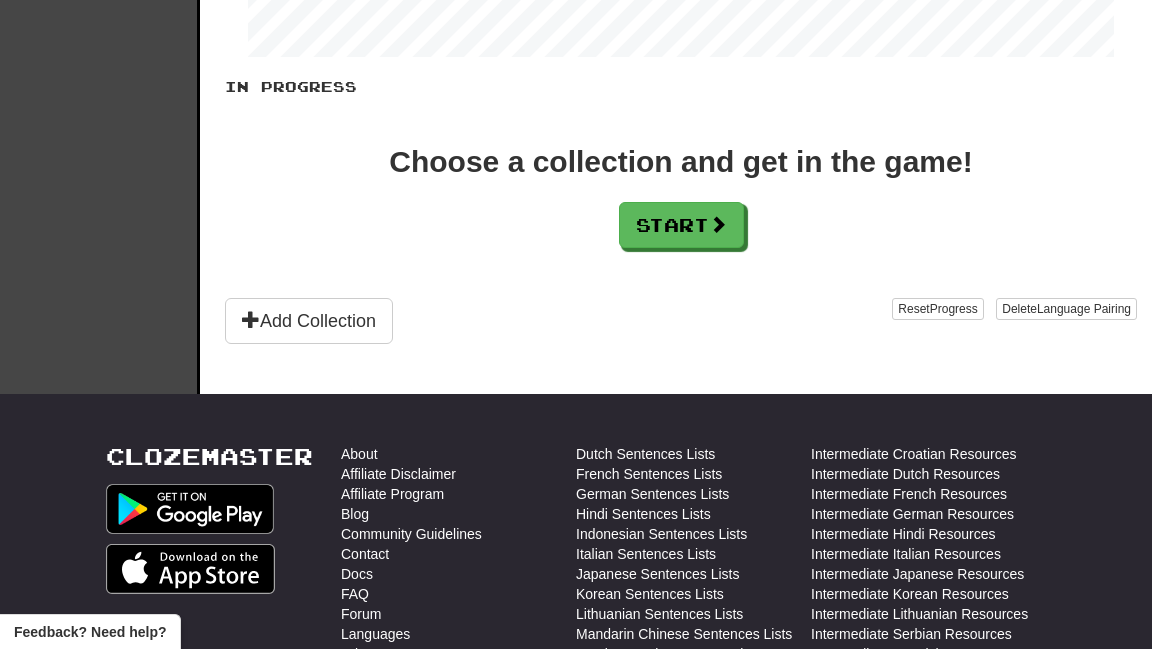 scroll, scrollTop: 388, scrollLeft: 0, axis: vertical 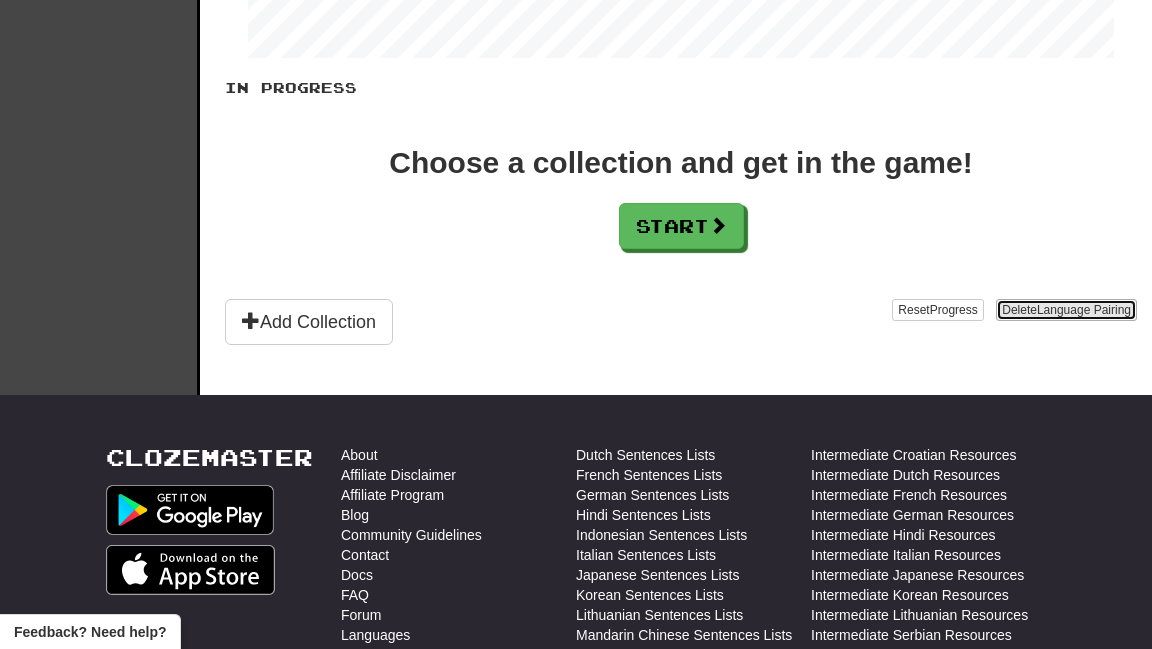 click on "Language Pairing" at bounding box center (1084, 310) 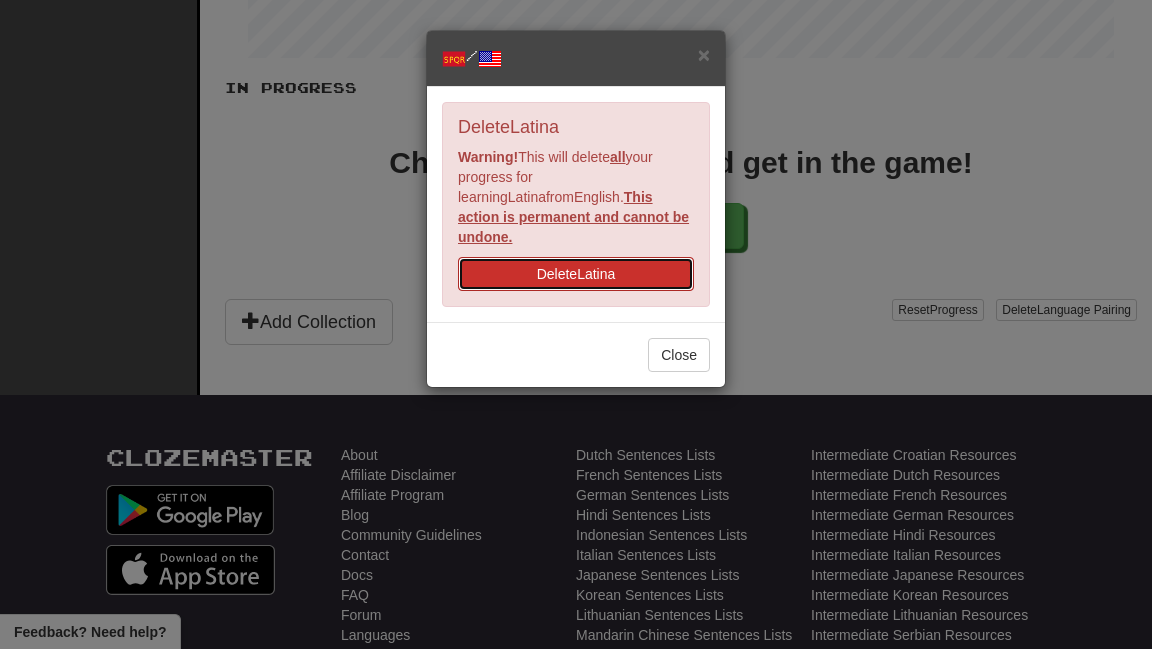click on "Delete  [NATIONALITY]" at bounding box center (576, 274) 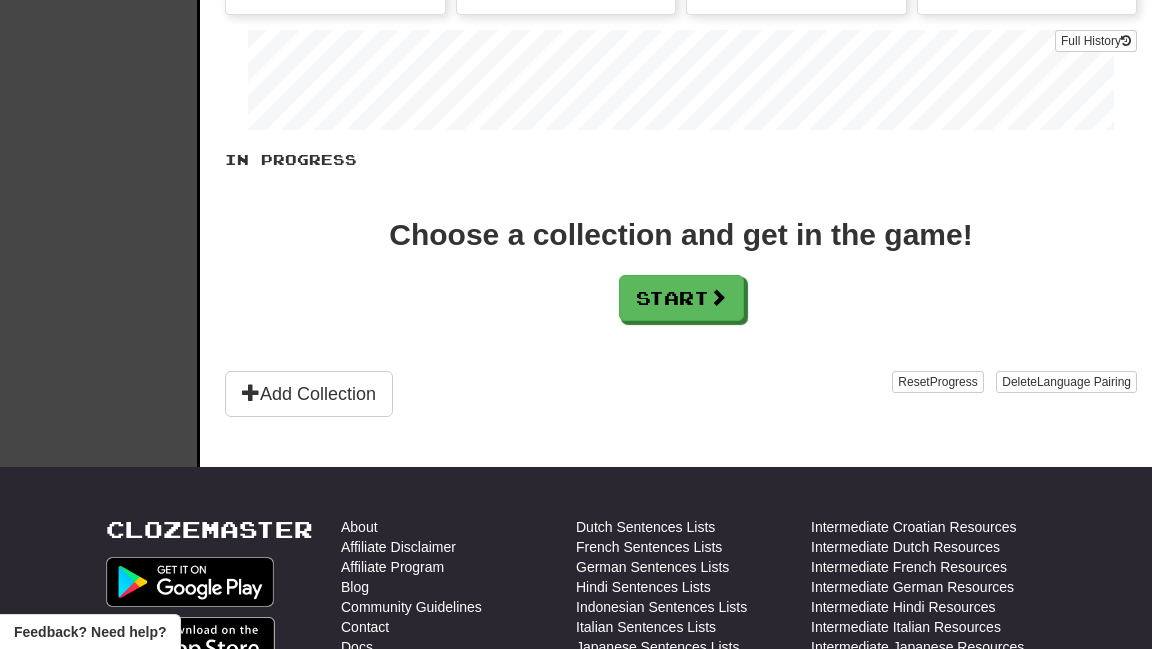 scroll, scrollTop: 318, scrollLeft: 0, axis: vertical 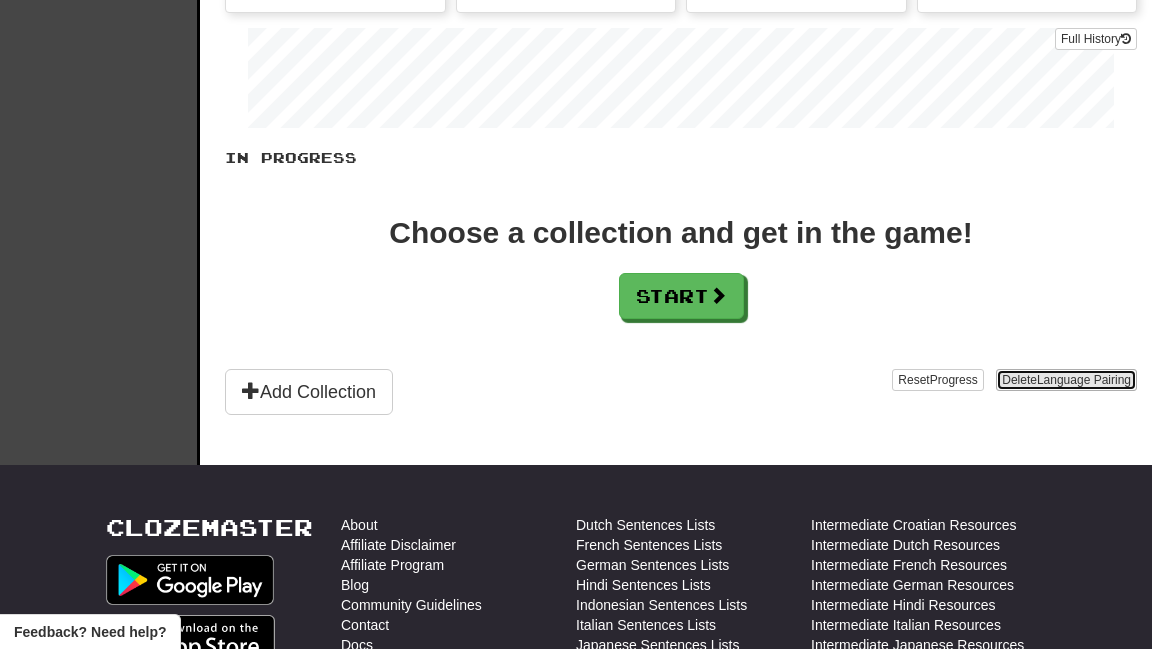 click on "Delete  Language Pairing" at bounding box center (1066, 380) 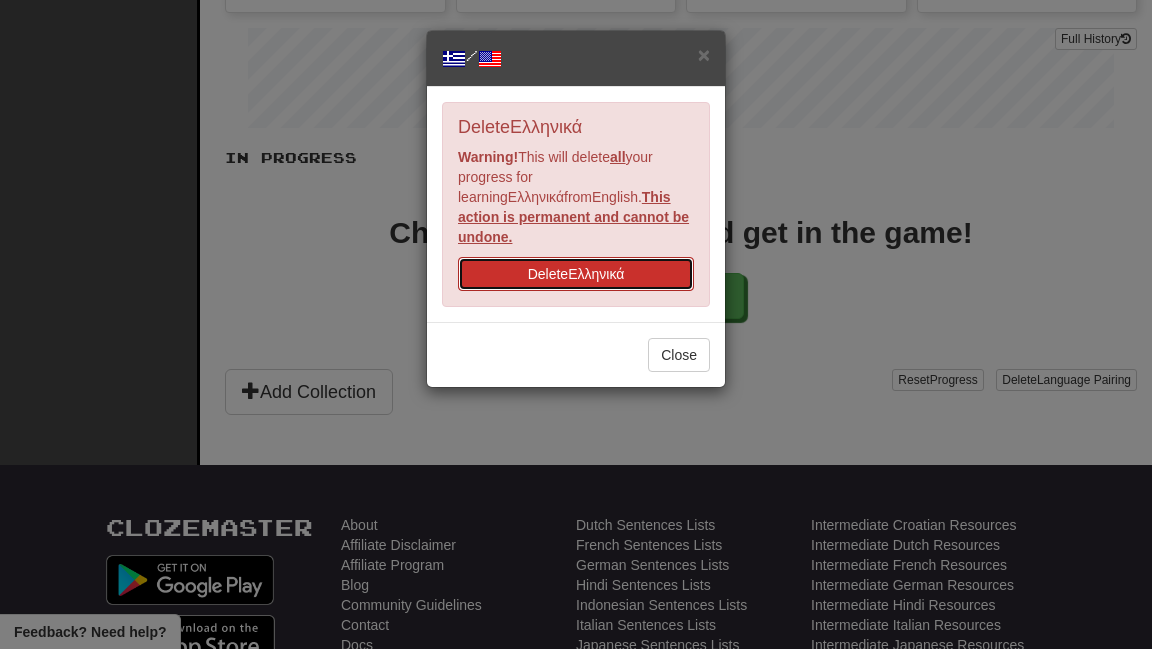 click on "Delete  Ελληνικά" at bounding box center (576, 274) 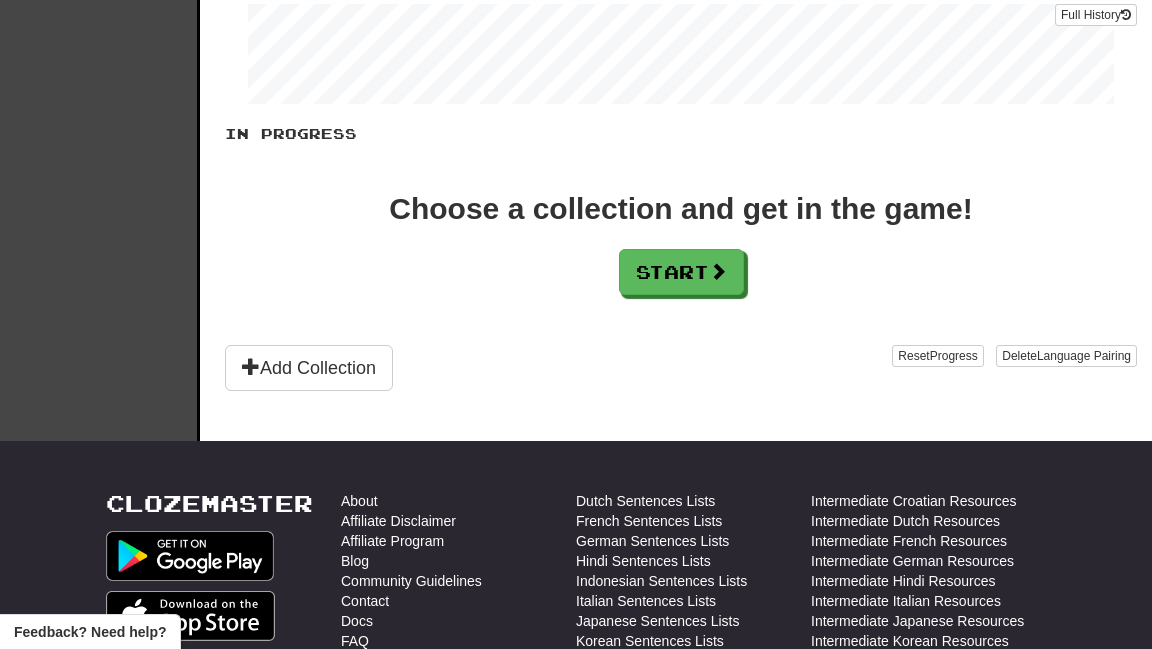 scroll, scrollTop: 353, scrollLeft: 0, axis: vertical 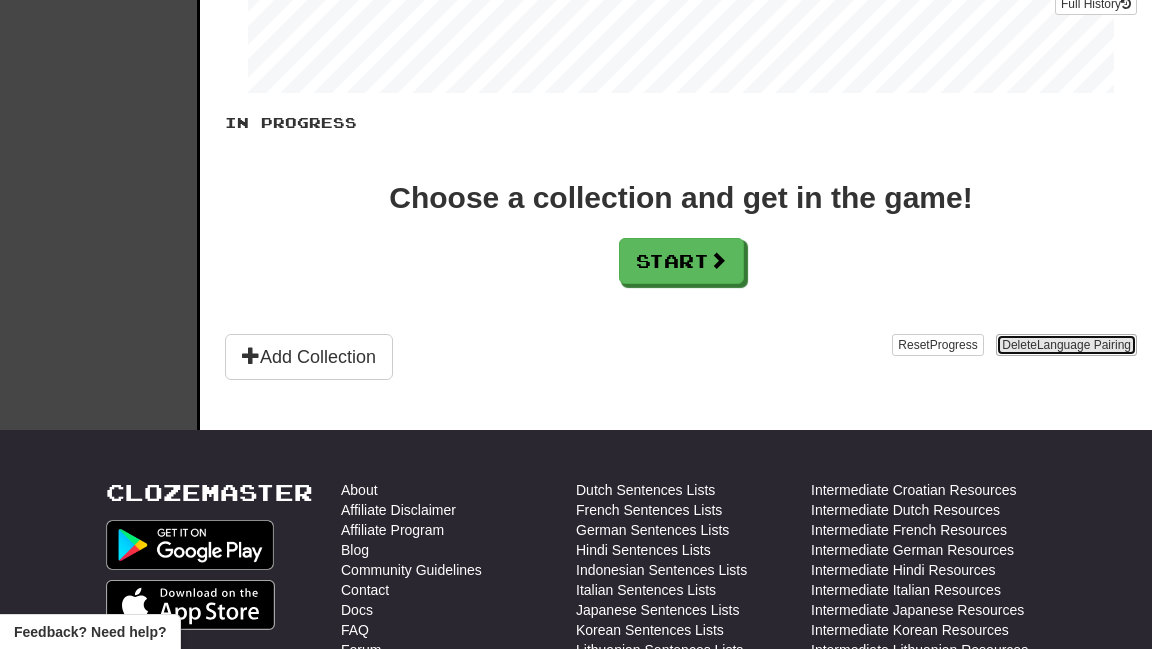click on "Language Pairing" at bounding box center [1084, 345] 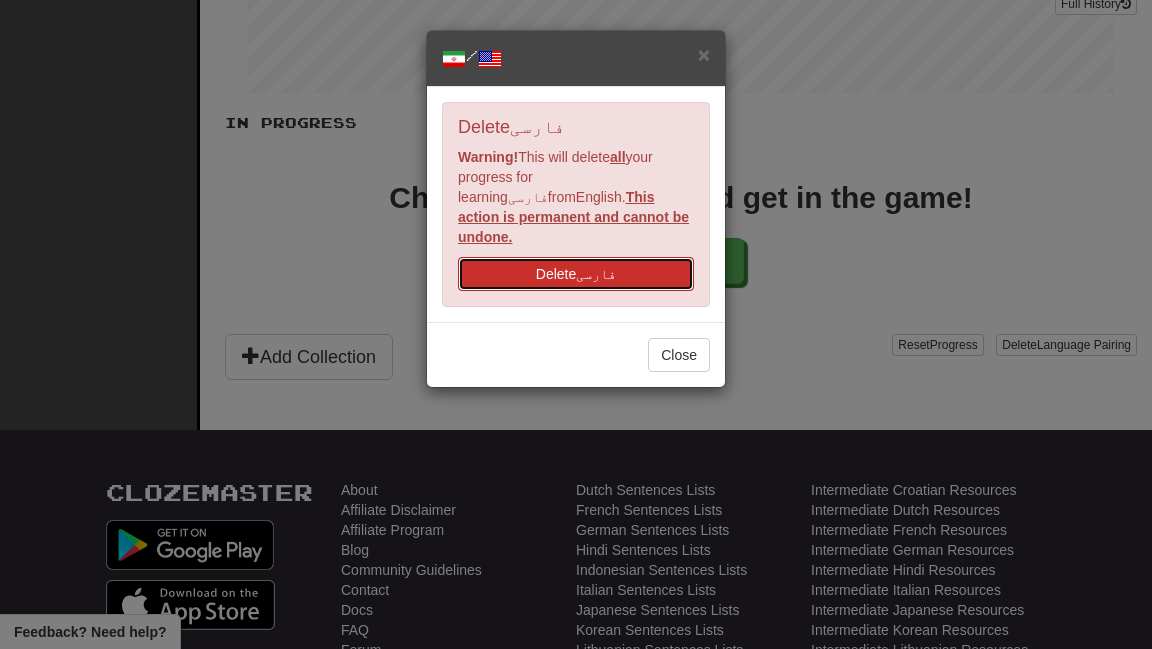 click on "Delete  فارسی" at bounding box center (576, 274) 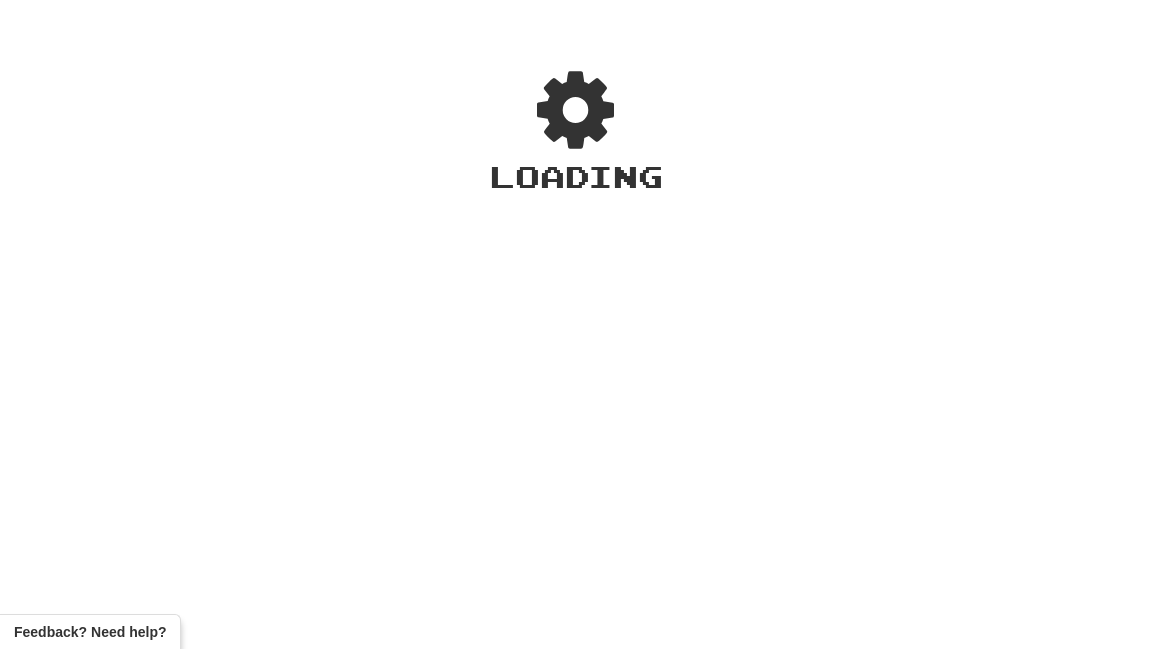 scroll, scrollTop: 0, scrollLeft: 0, axis: both 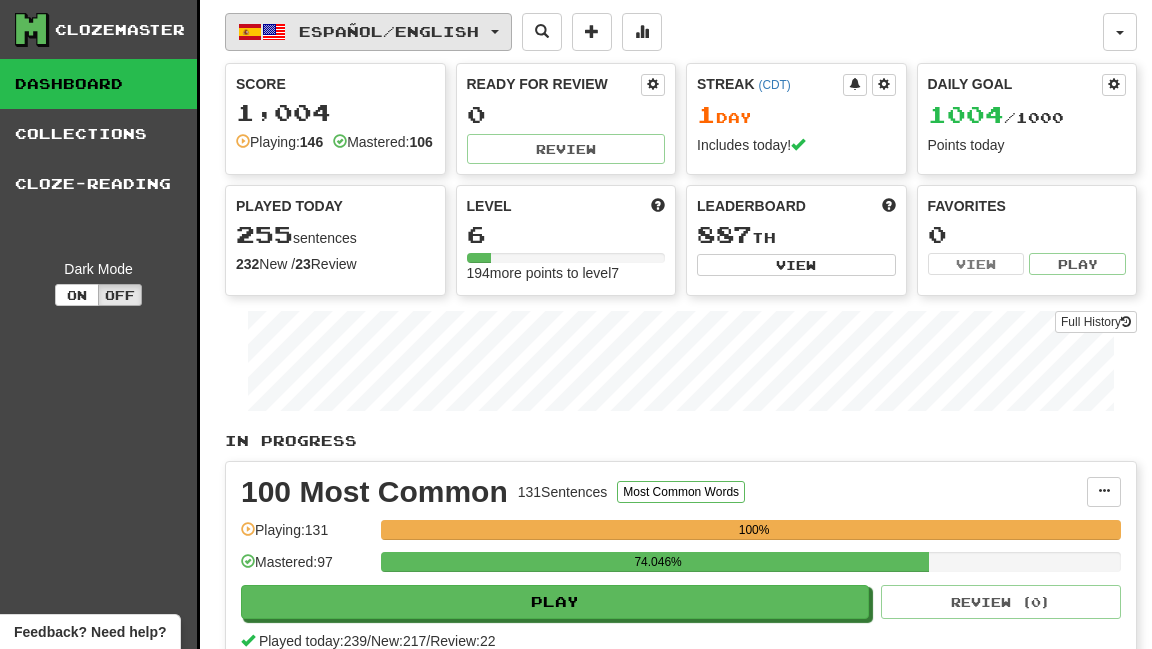 click on "Español  /  English" at bounding box center [368, 32] 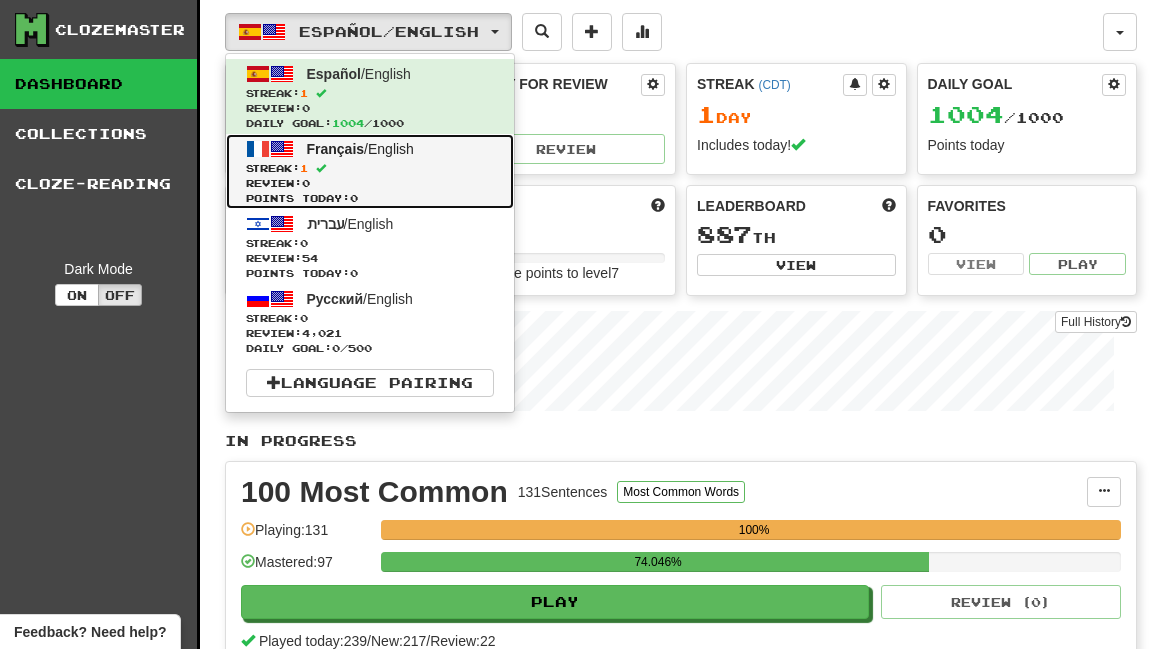 click on "Streak:  1" at bounding box center (370, 168) 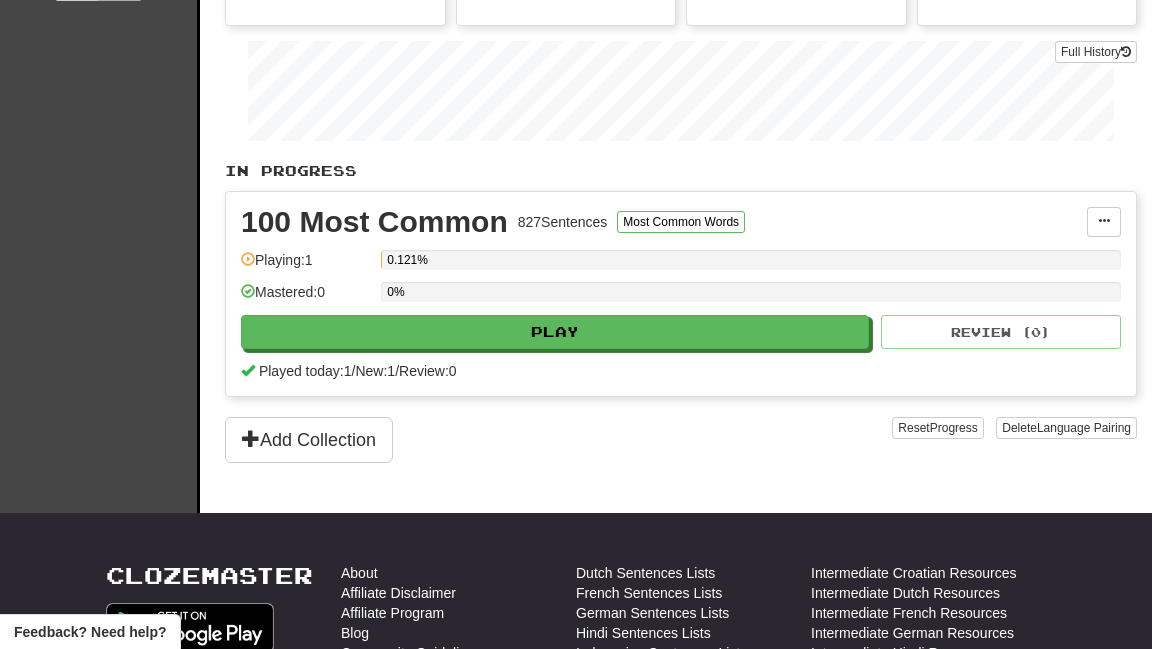 scroll, scrollTop: 304, scrollLeft: 0, axis: vertical 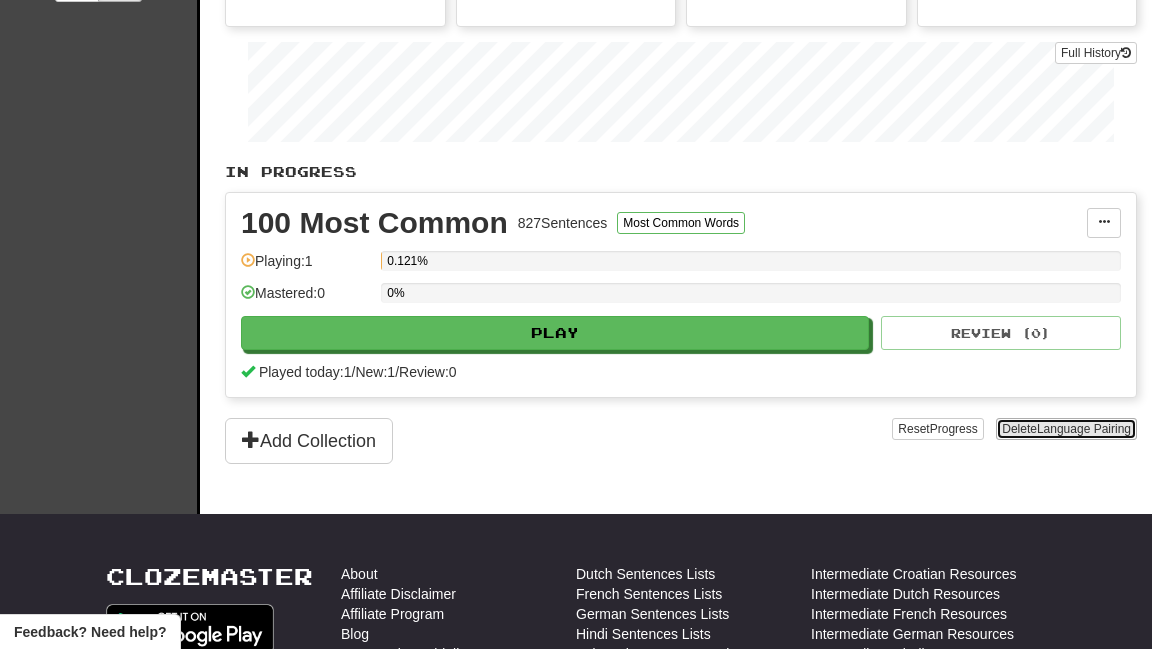 click on "Delete  Language Pairing" at bounding box center [1066, 429] 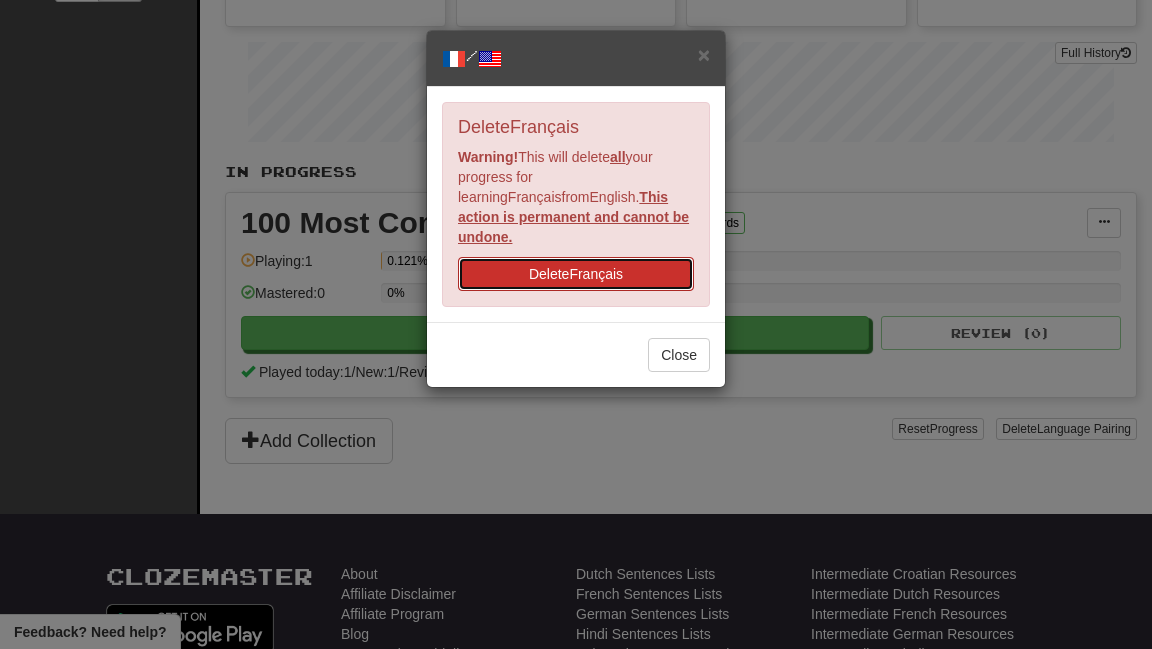 click on "Delete  Français" at bounding box center (576, 274) 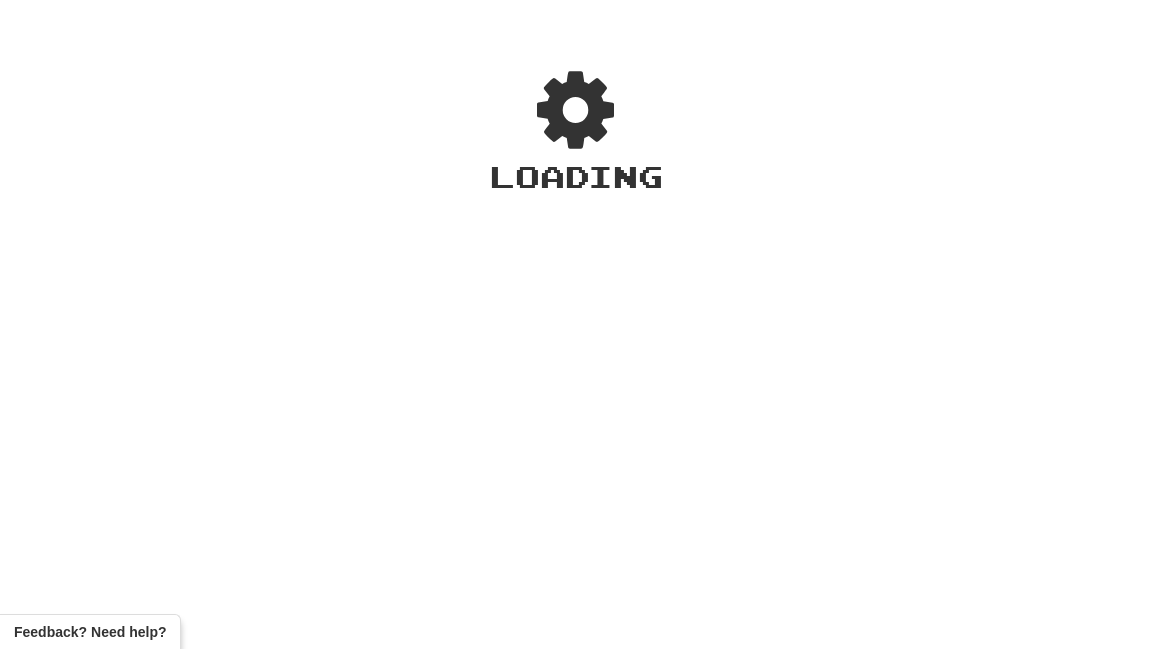 scroll, scrollTop: 0, scrollLeft: 0, axis: both 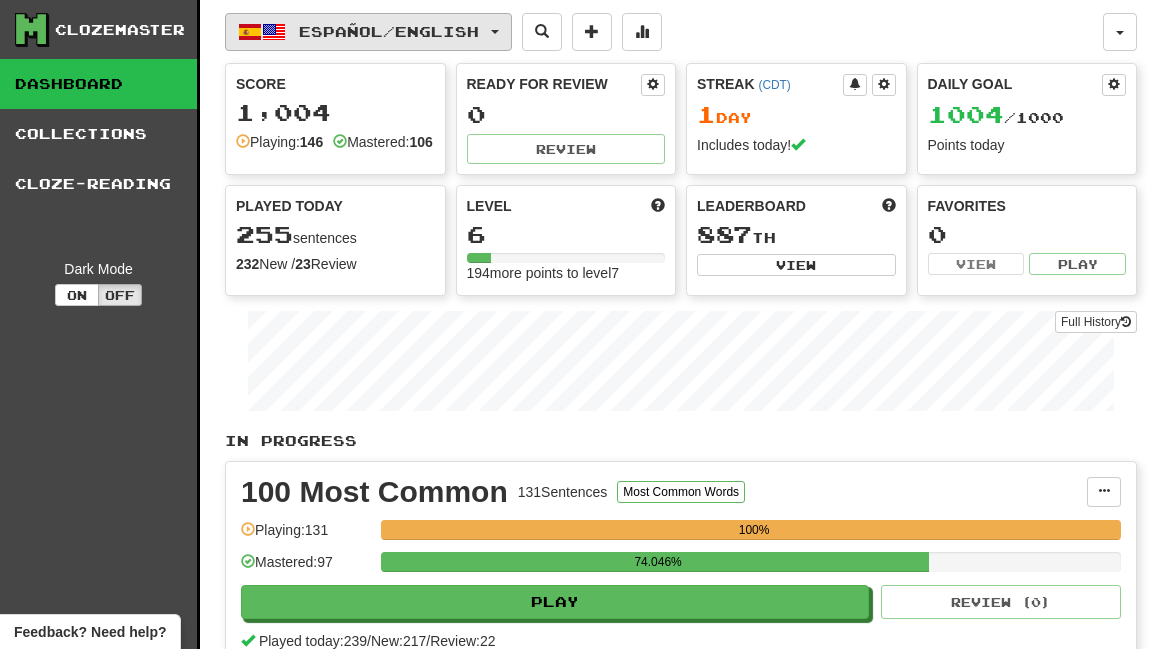click on "Español  /  English" at bounding box center [389, 31] 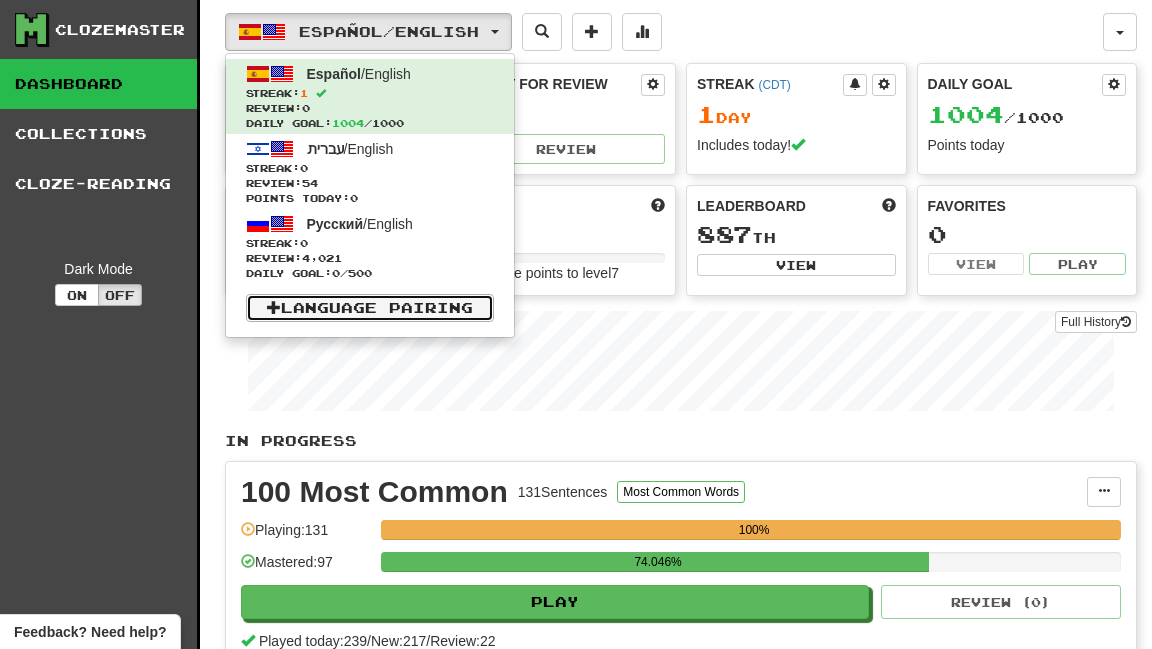 click on "Language Pairing" at bounding box center (370, 308) 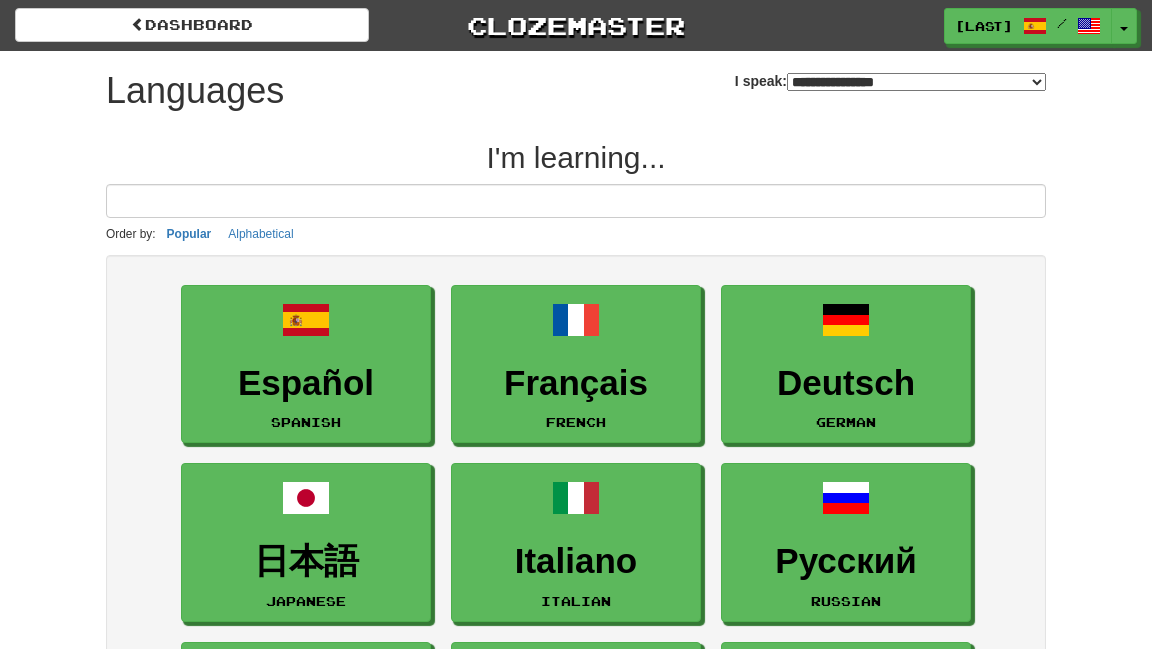 select on "*******" 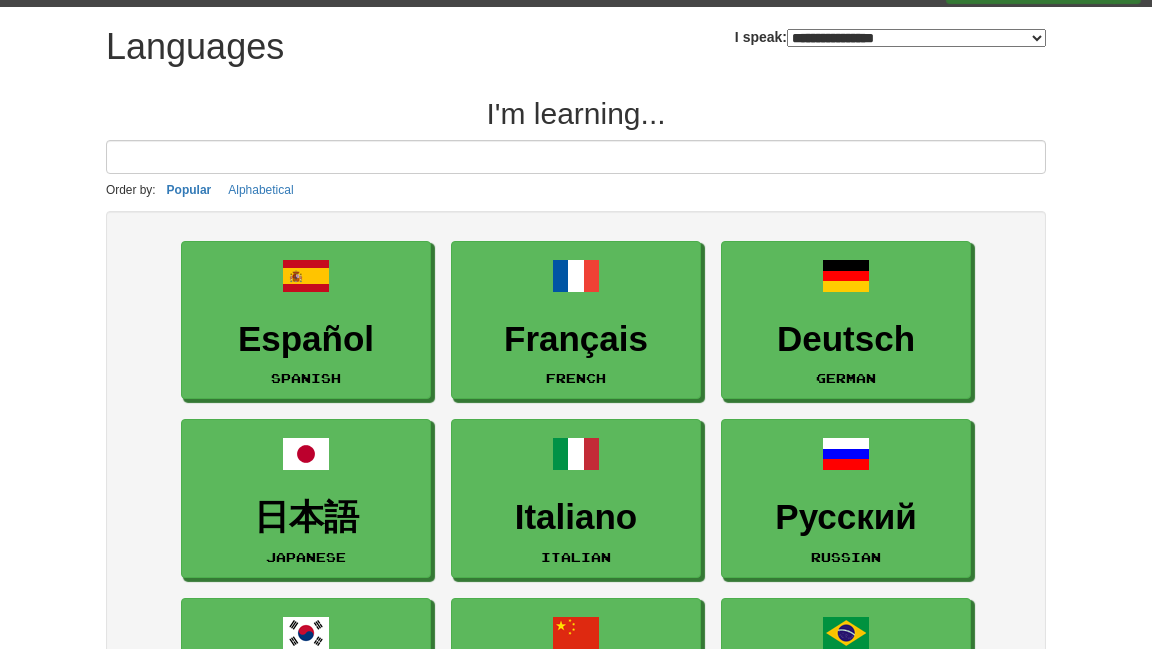 scroll, scrollTop: 0, scrollLeft: 0, axis: both 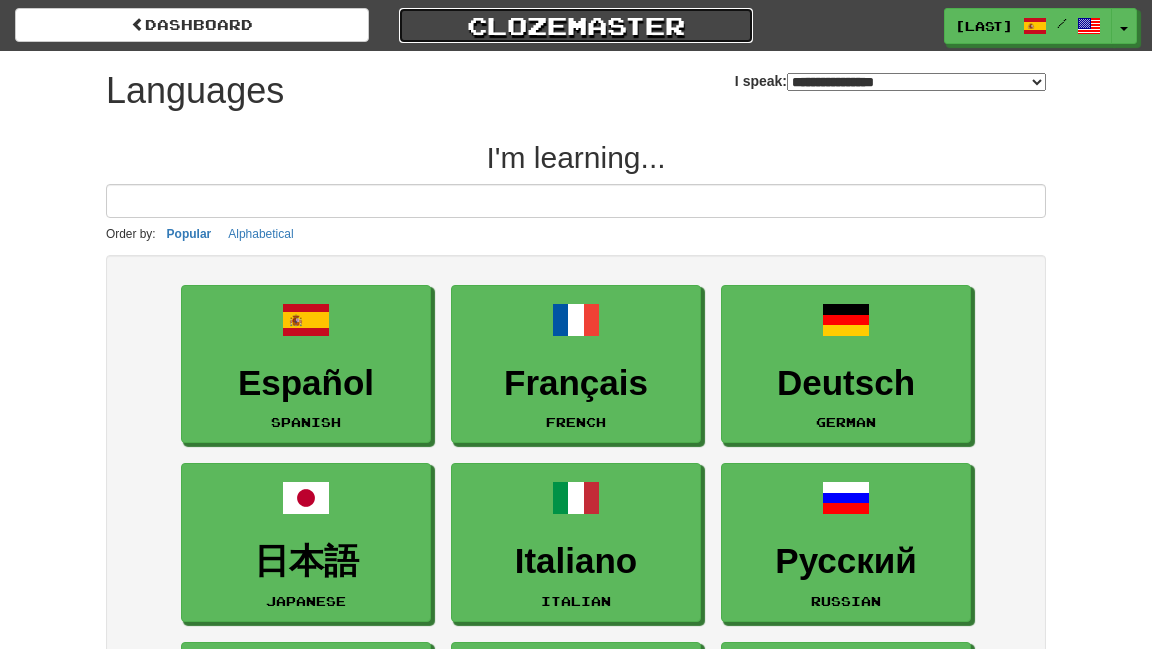 click on "Clozemaster" at bounding box center [576, 25] 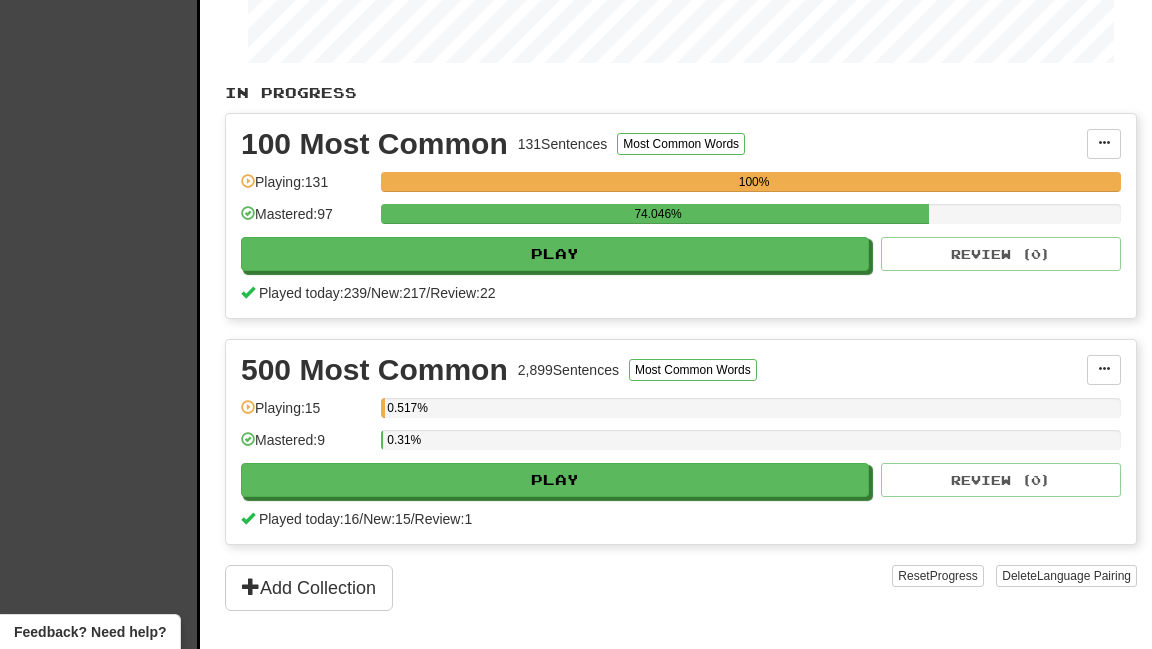 scroll, scrollTop: 438, scrollLeft: 0, axis: vertical 